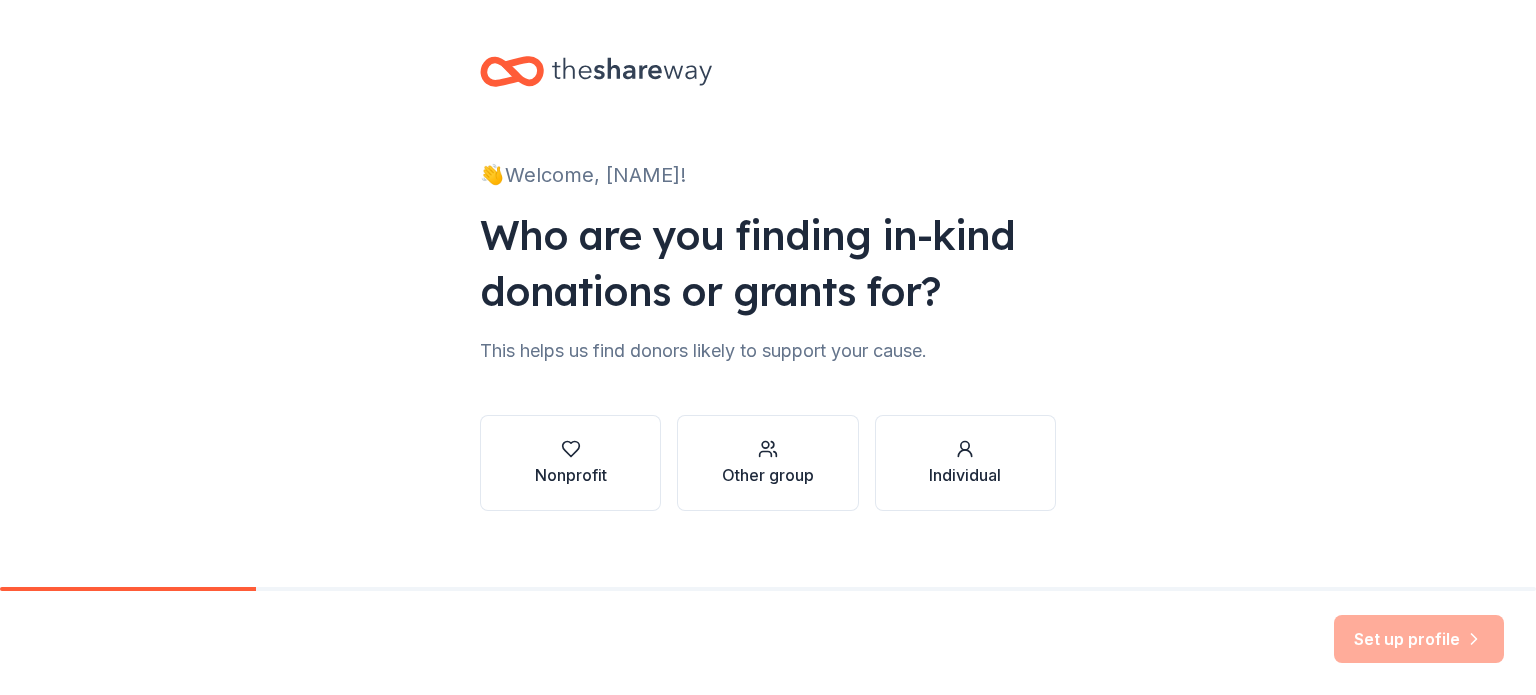 scroll, scrollTop: 0, scrollLeft: 0, axis: both 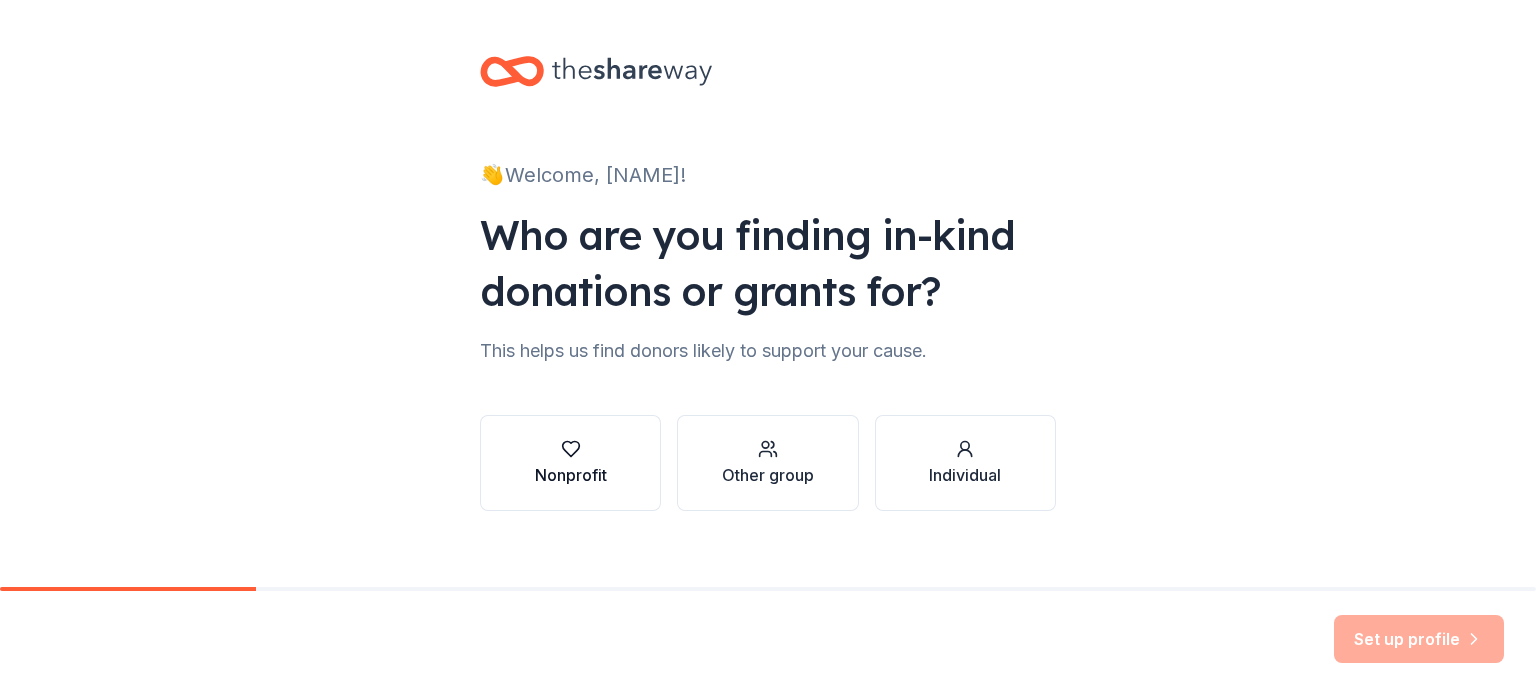 click on "Nonprofit" at bounding box center [571, 475] 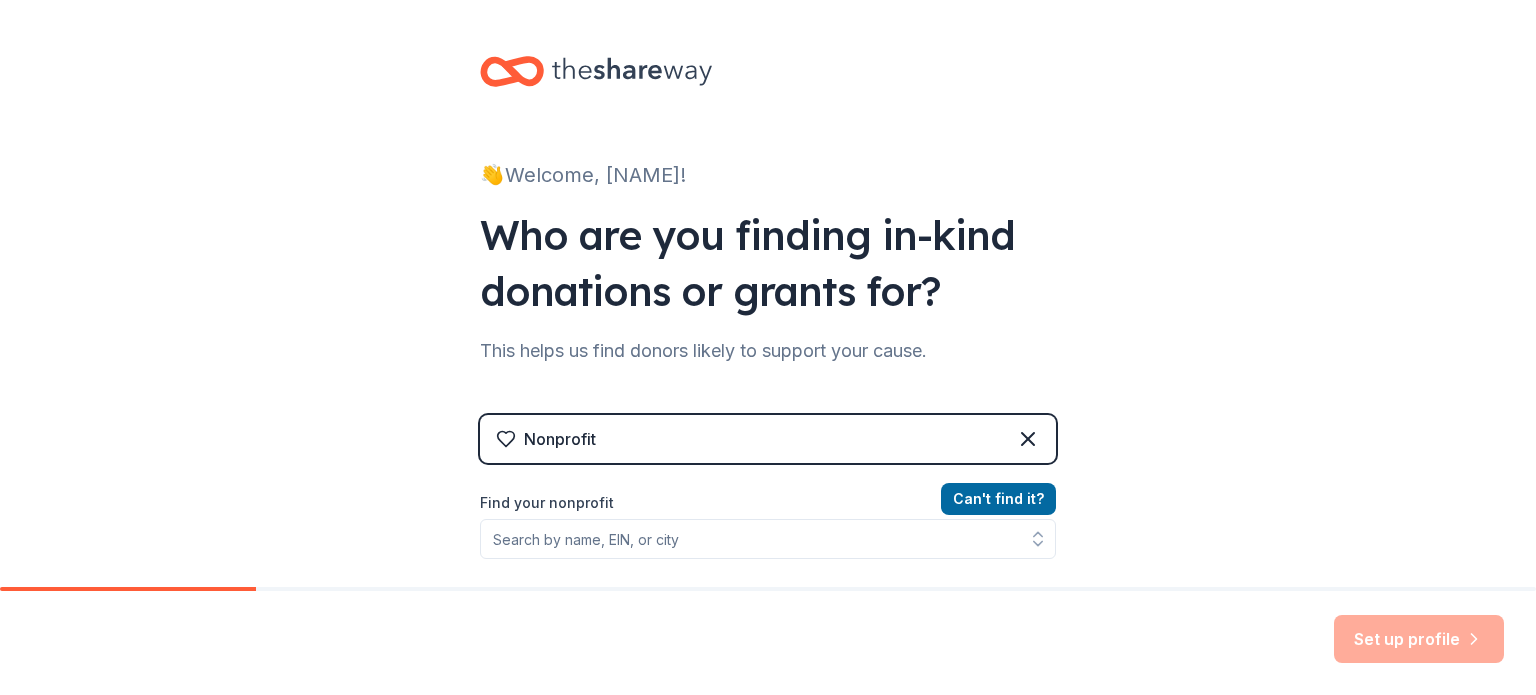 scroll, scrollTop: 100, scrollLeft: 0, axis: vertical 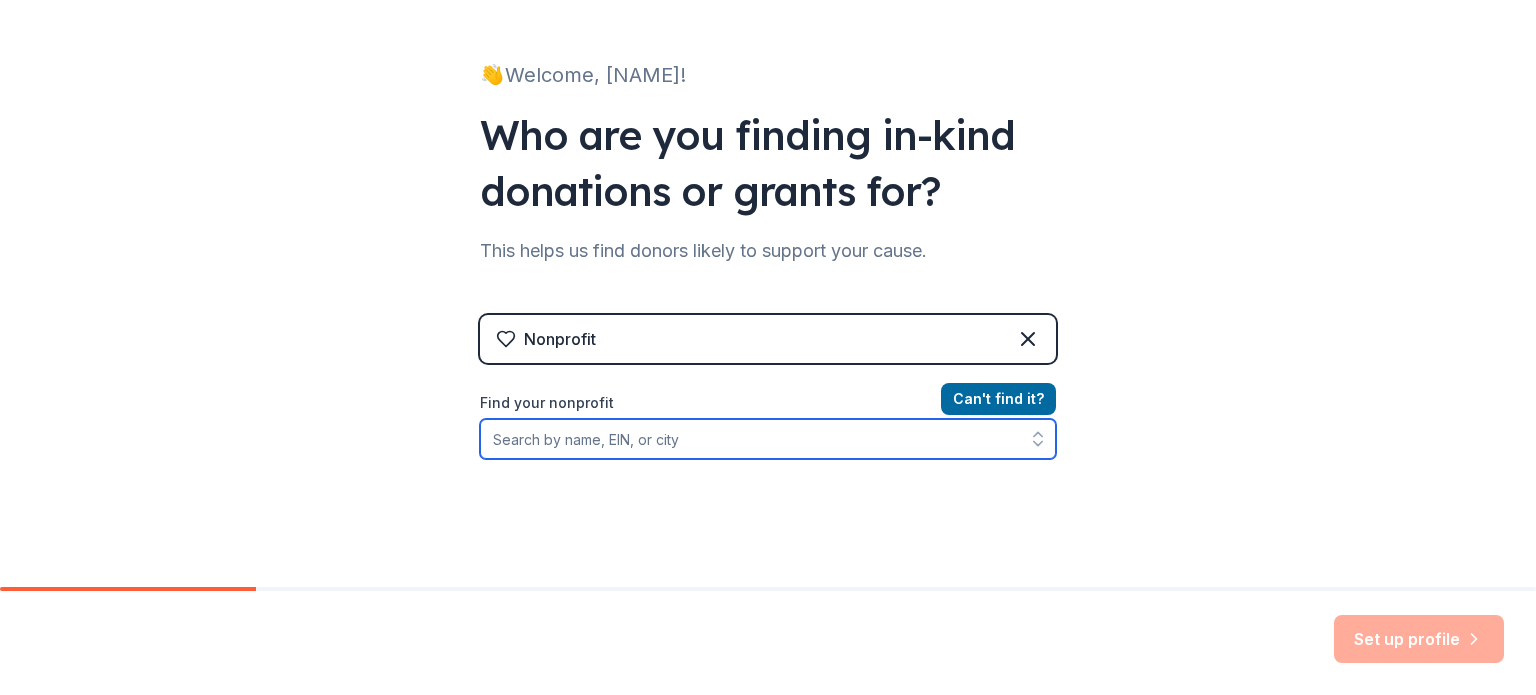 click on "Find your nonprofit" at bounding box center [768, 439] 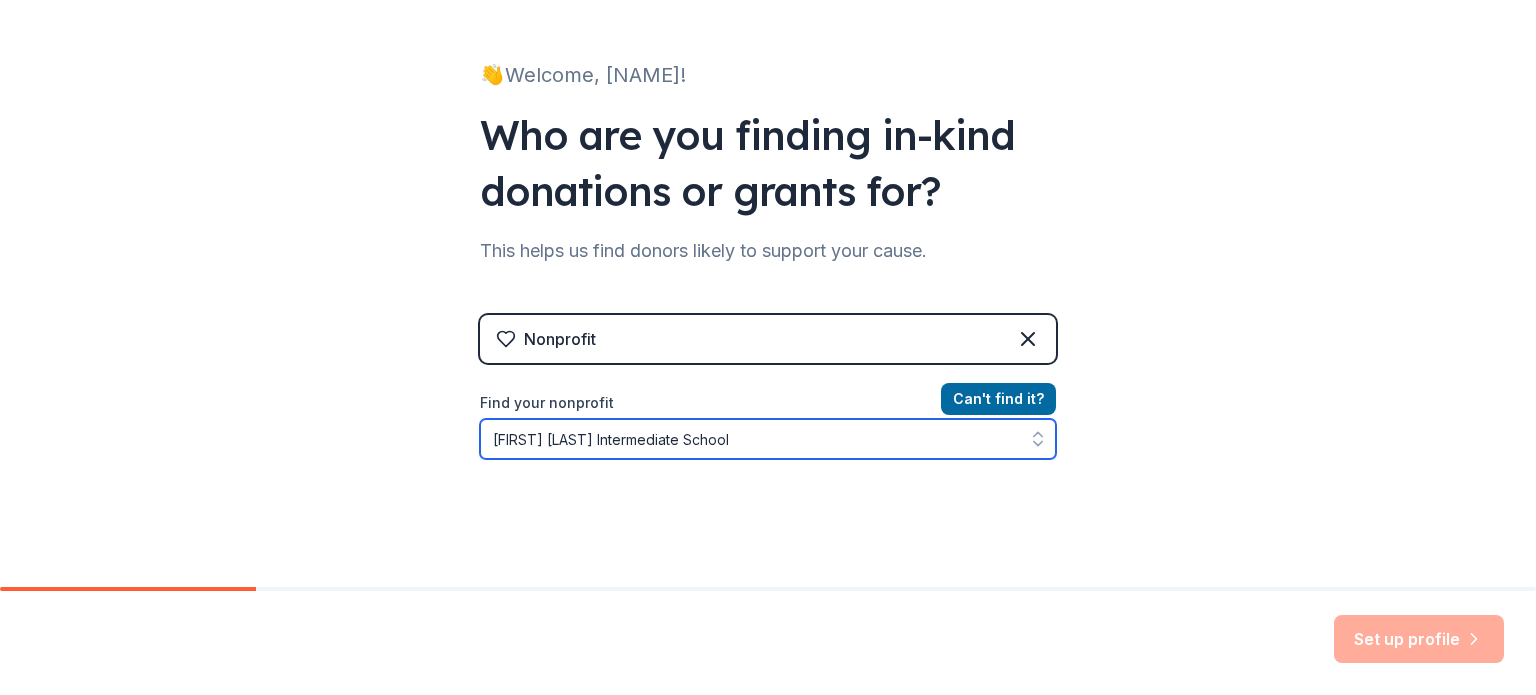 click 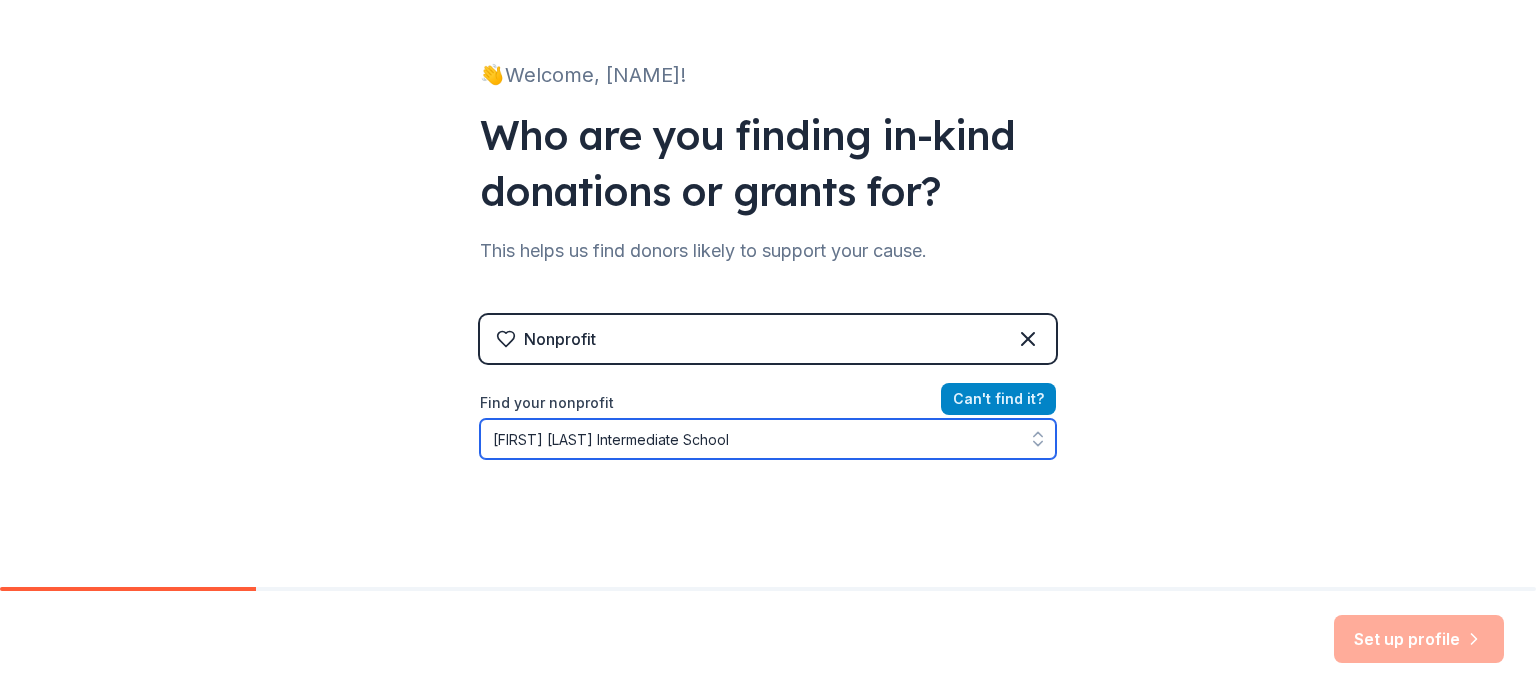 type on "[FIRST] [LAST] Intermediate School" 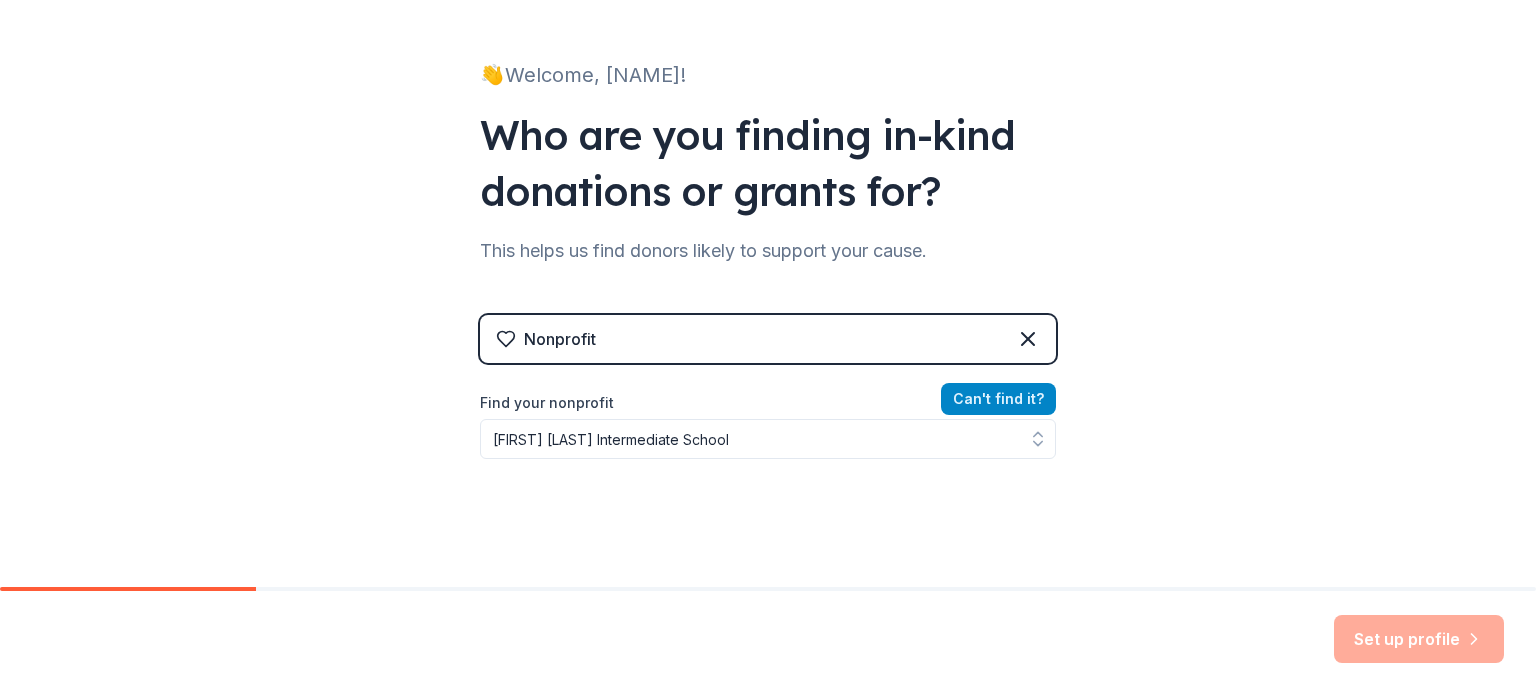 click on "Can ' t find it?" at bounding box center (998, 399) 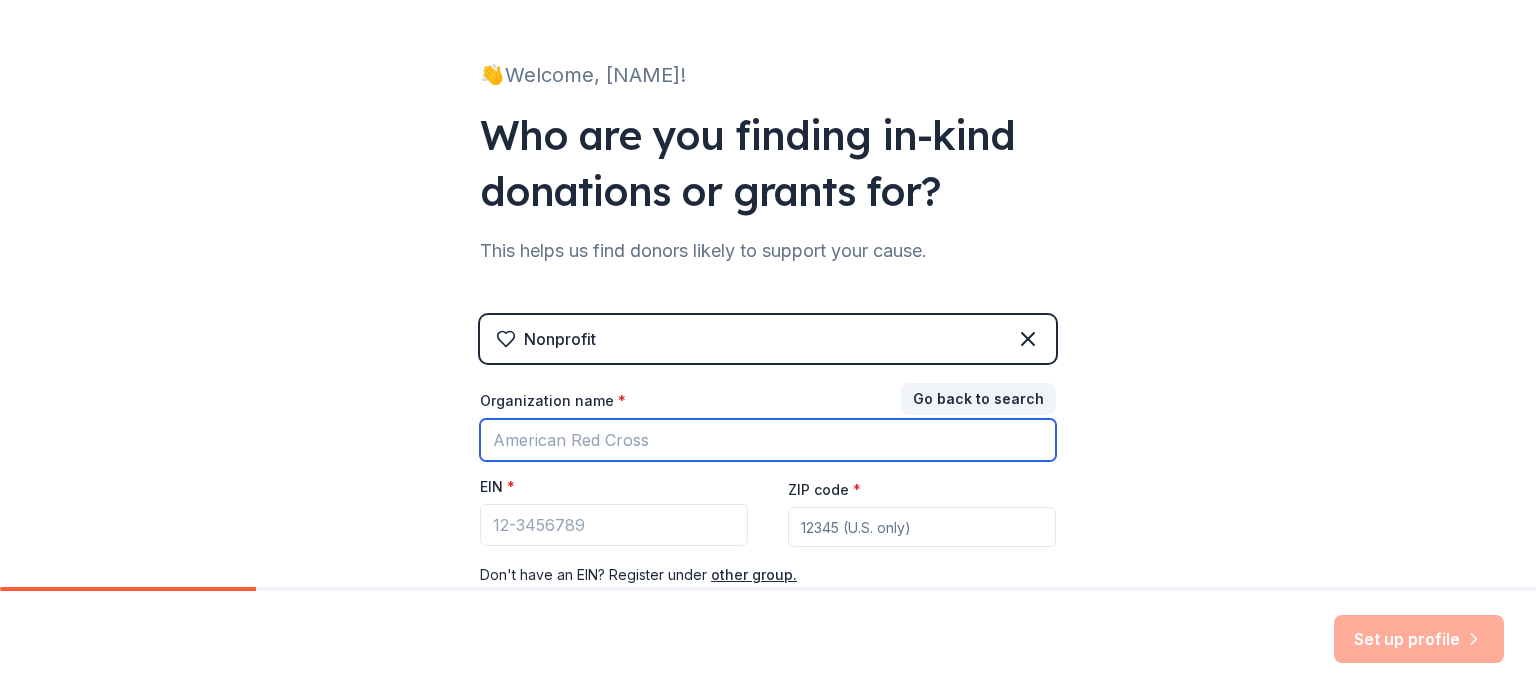 click on "Organization name *" at bounding box center (768, 440) 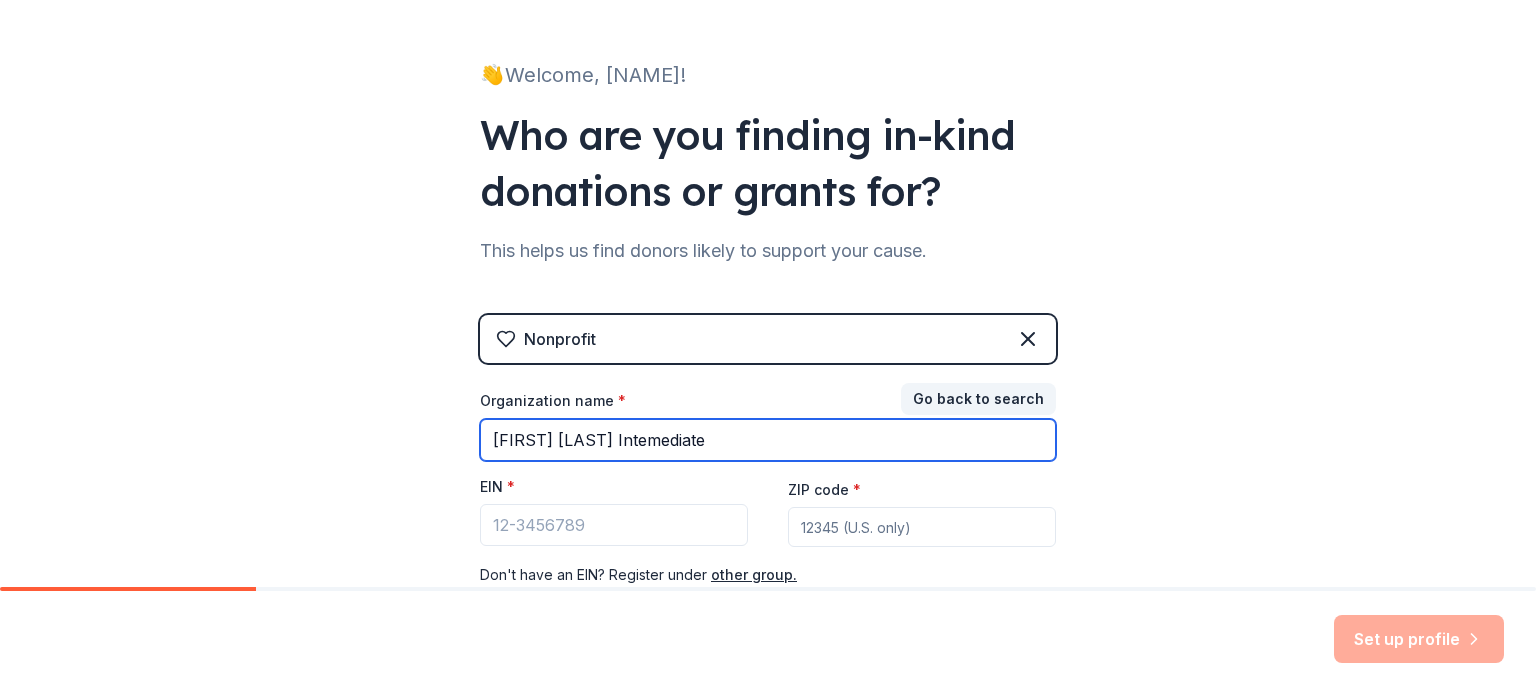 type on "[FIRST] [LAST] Intemediate" 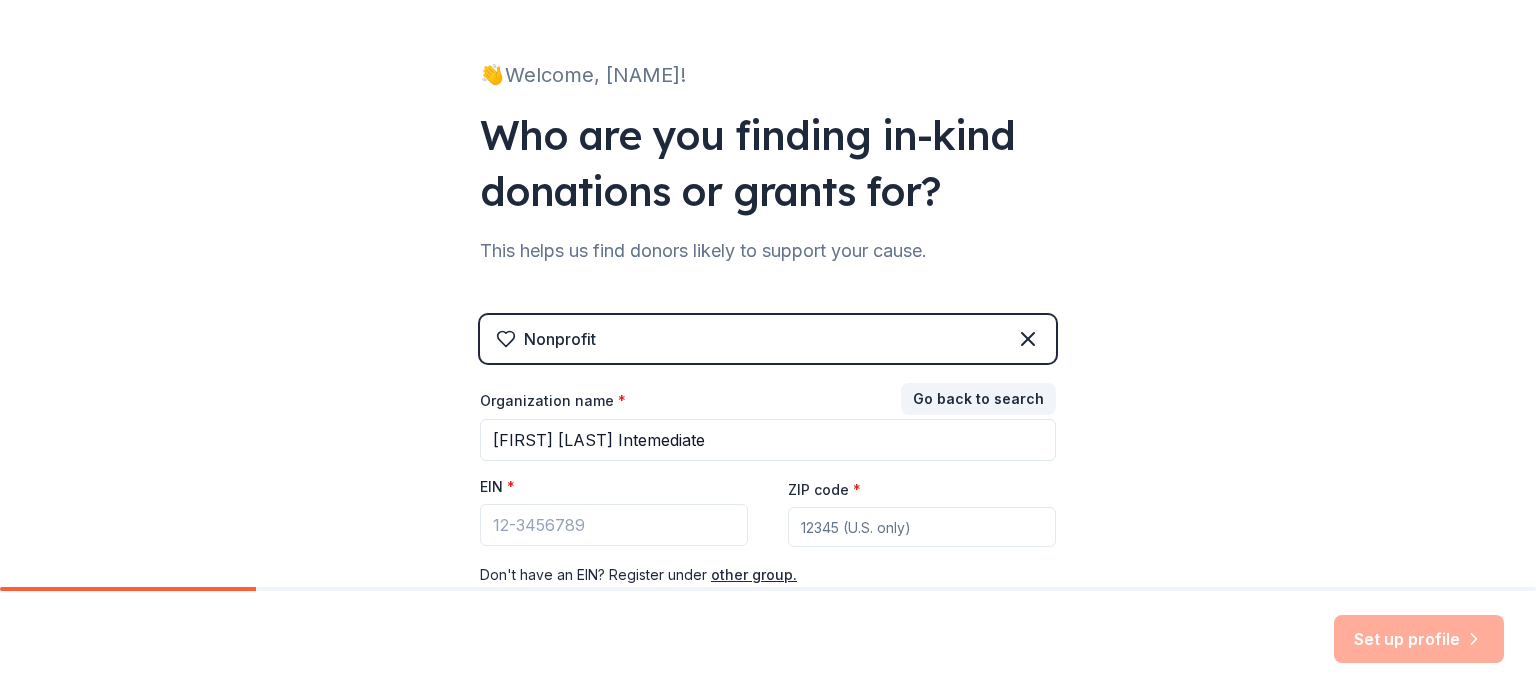 click on "ZIP code *" at bounding box center [922, 527] 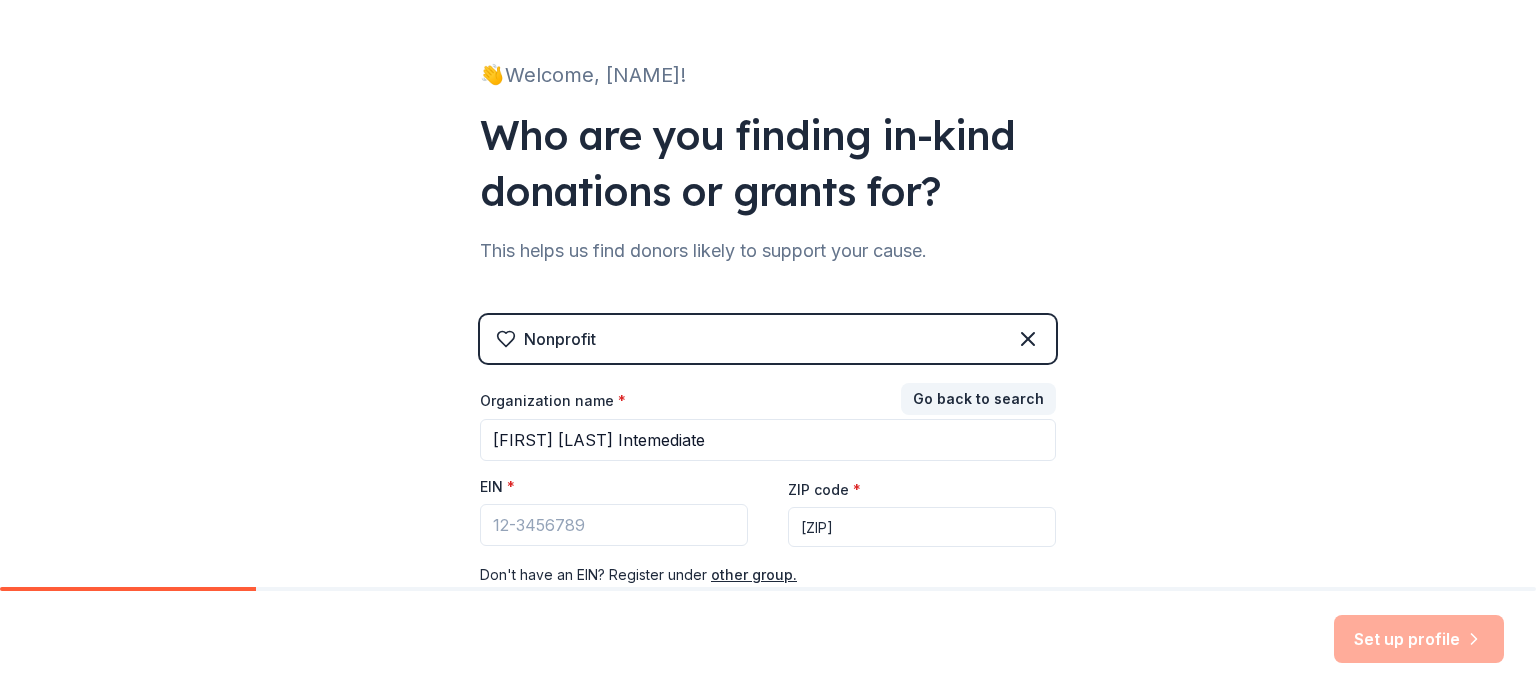 scroll, scrollTop: 236, scrollLeft: 0, axis: vertical 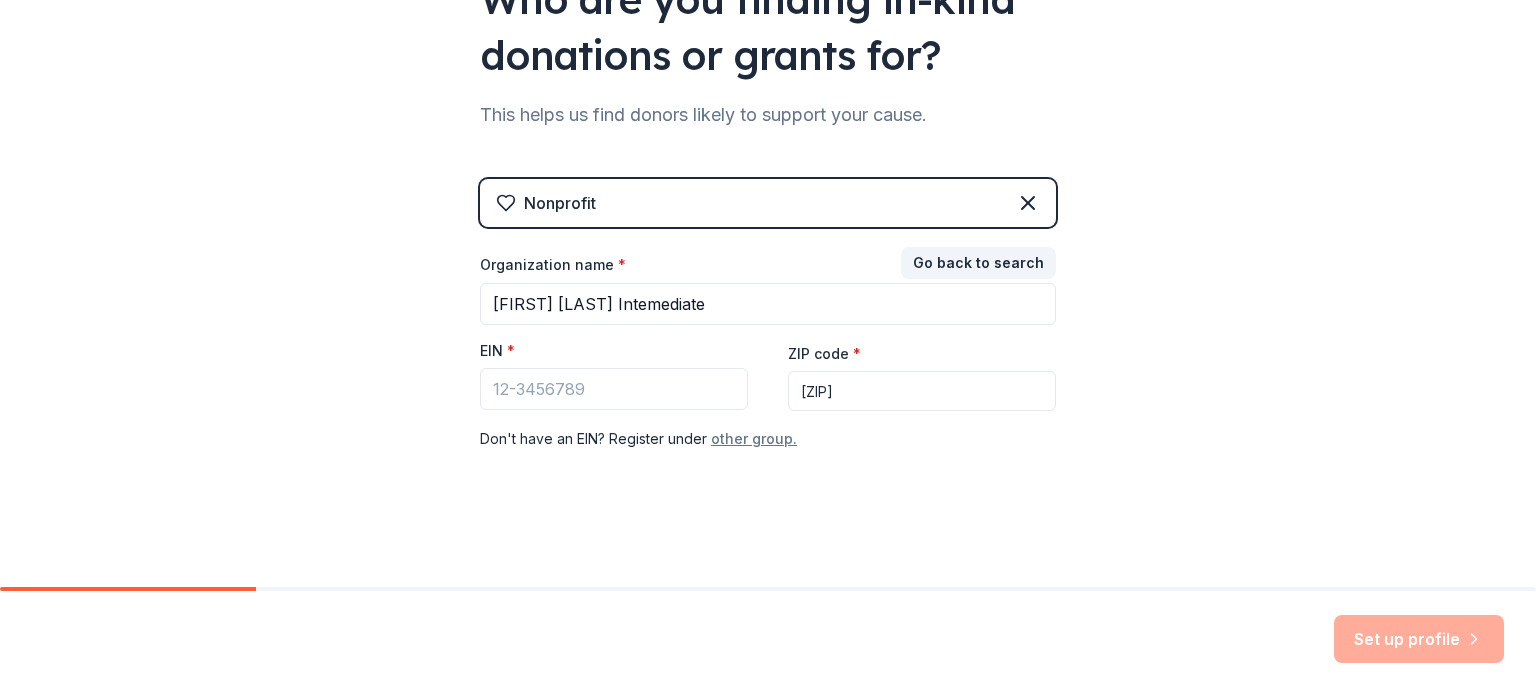 click on "other group." at bounding box center [754, 439] 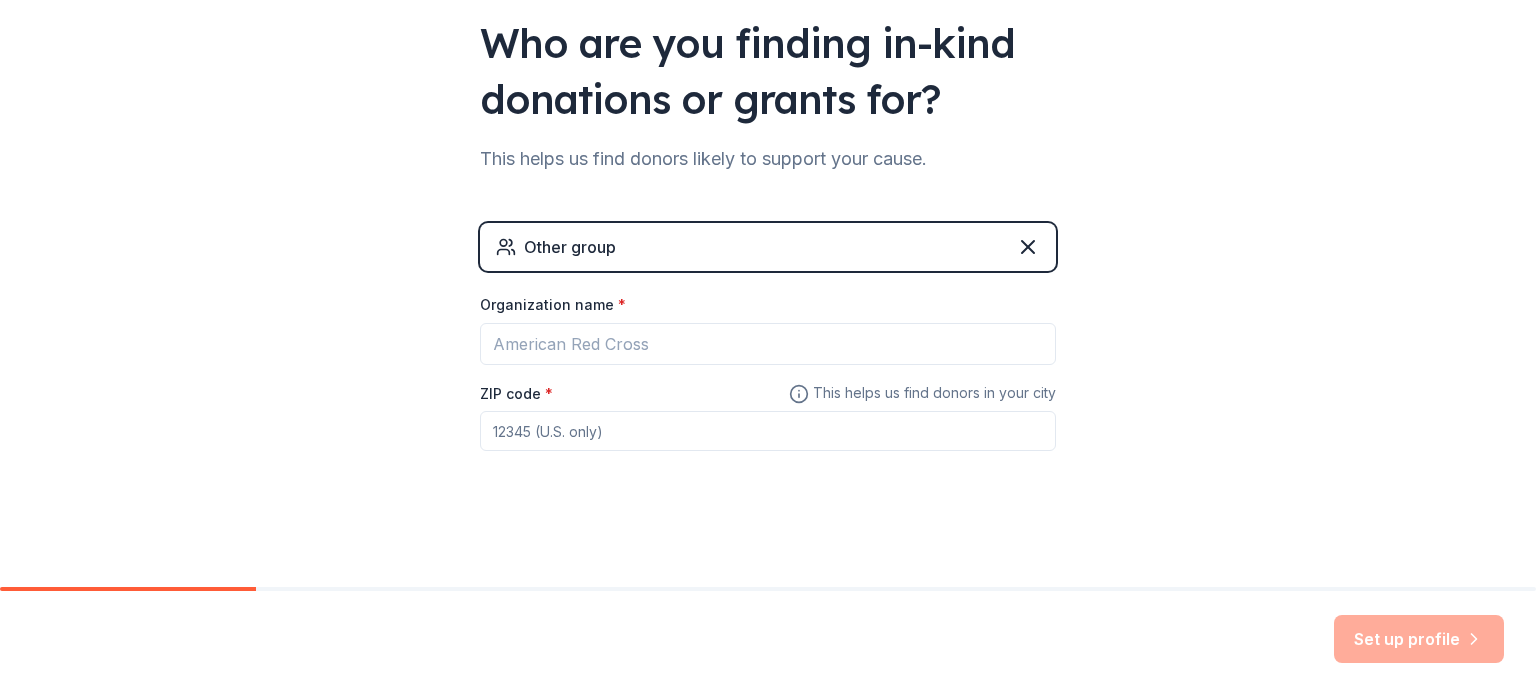 scroll, scrollTop: 192, scrollLeft: 0, axis: vertical 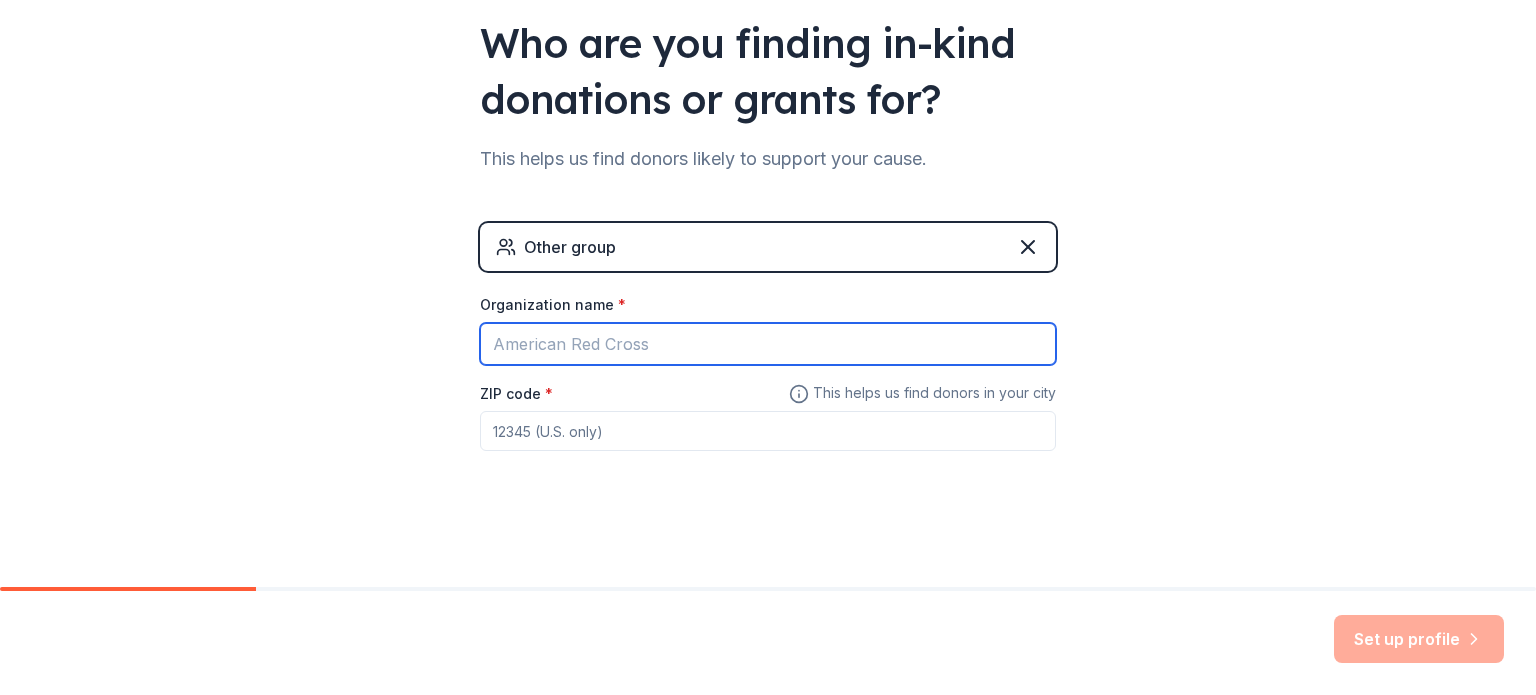 click on "Organization name *" at bounding box center (768, 344) 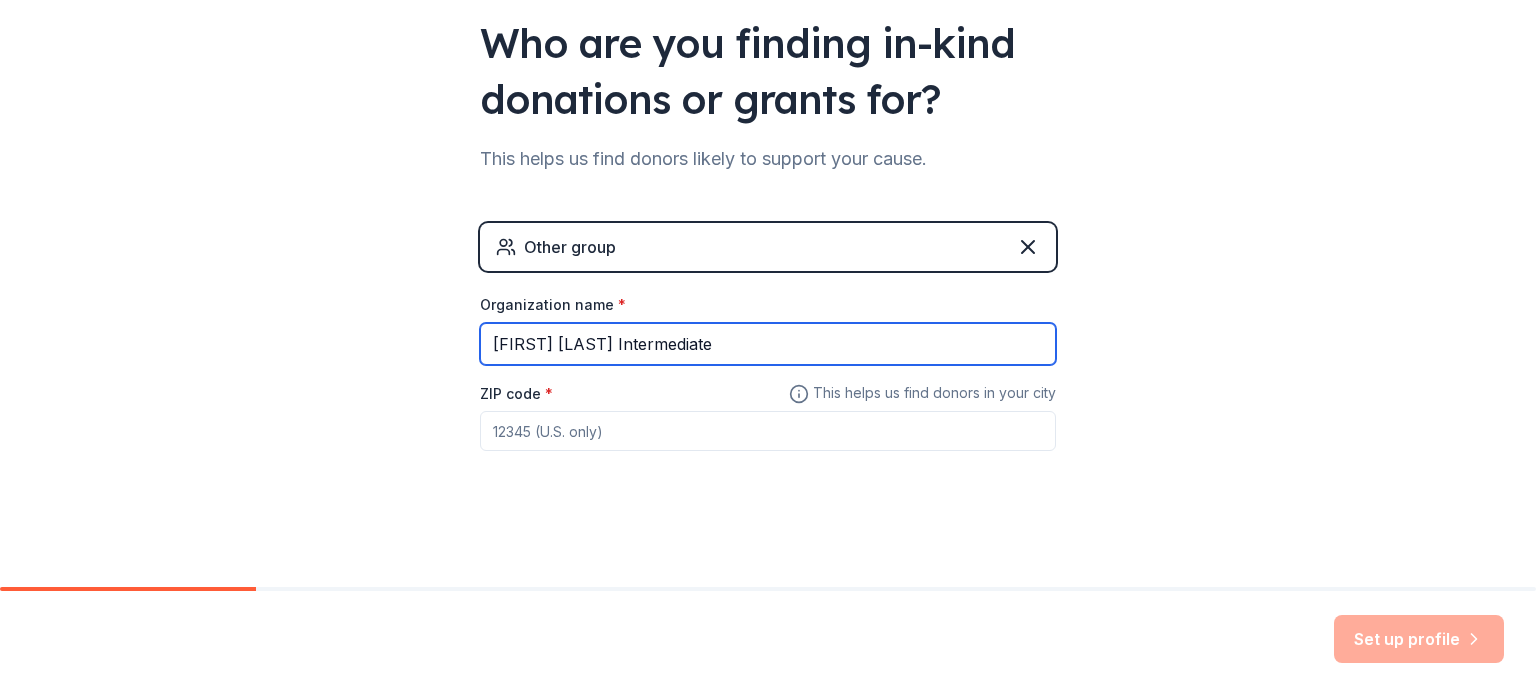 type on "[FIRST] [LAST] Intermediate" 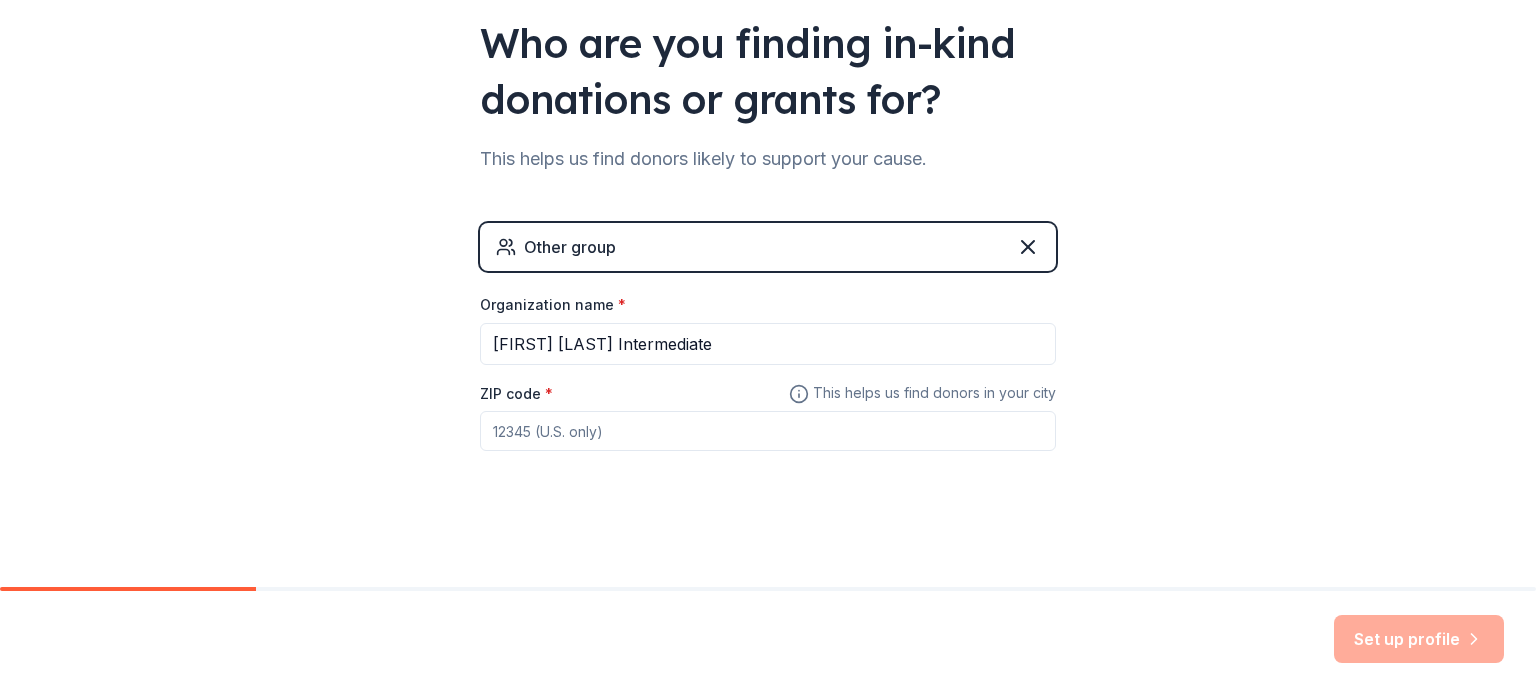 click on "ZIP code *" at bounding box center (768, 431) 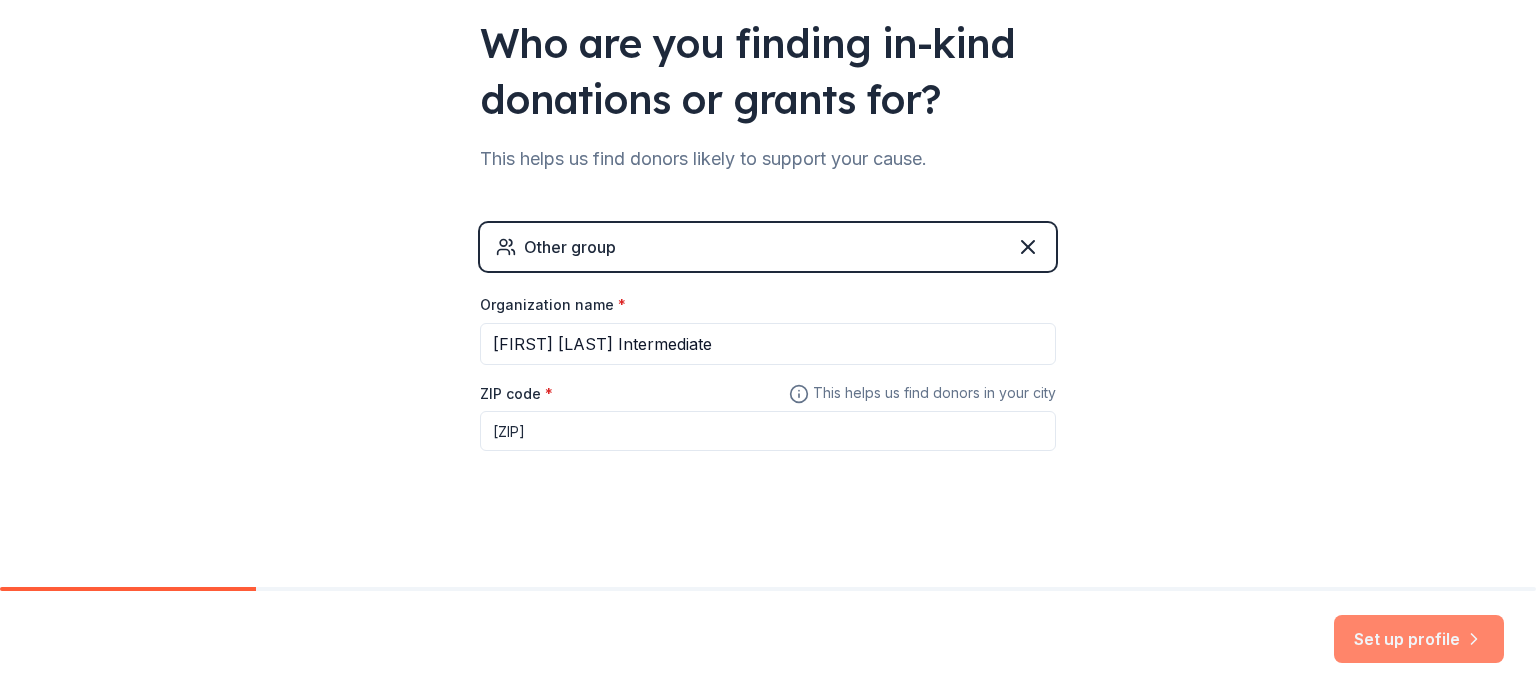 type on "[ZIP]" 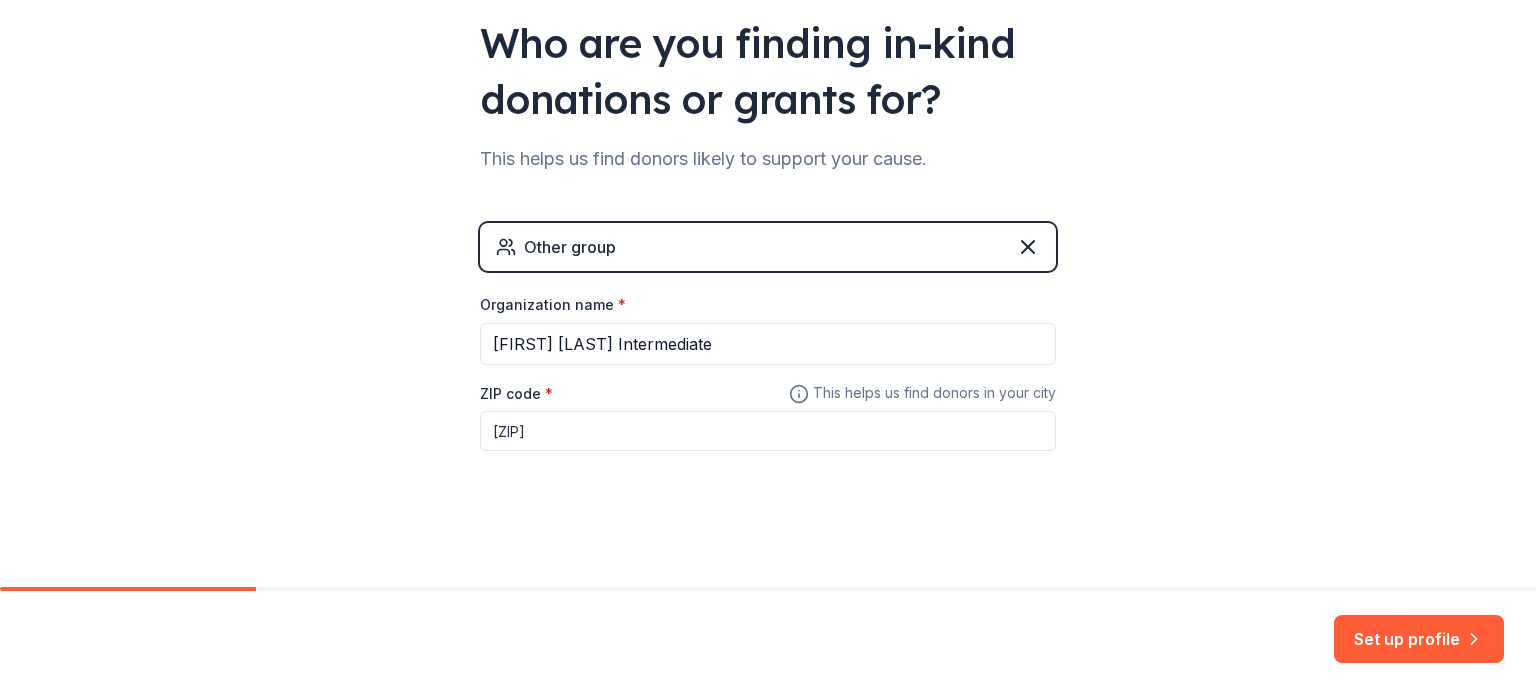 click on "Set up profile" at bounding box center [1419, 639] 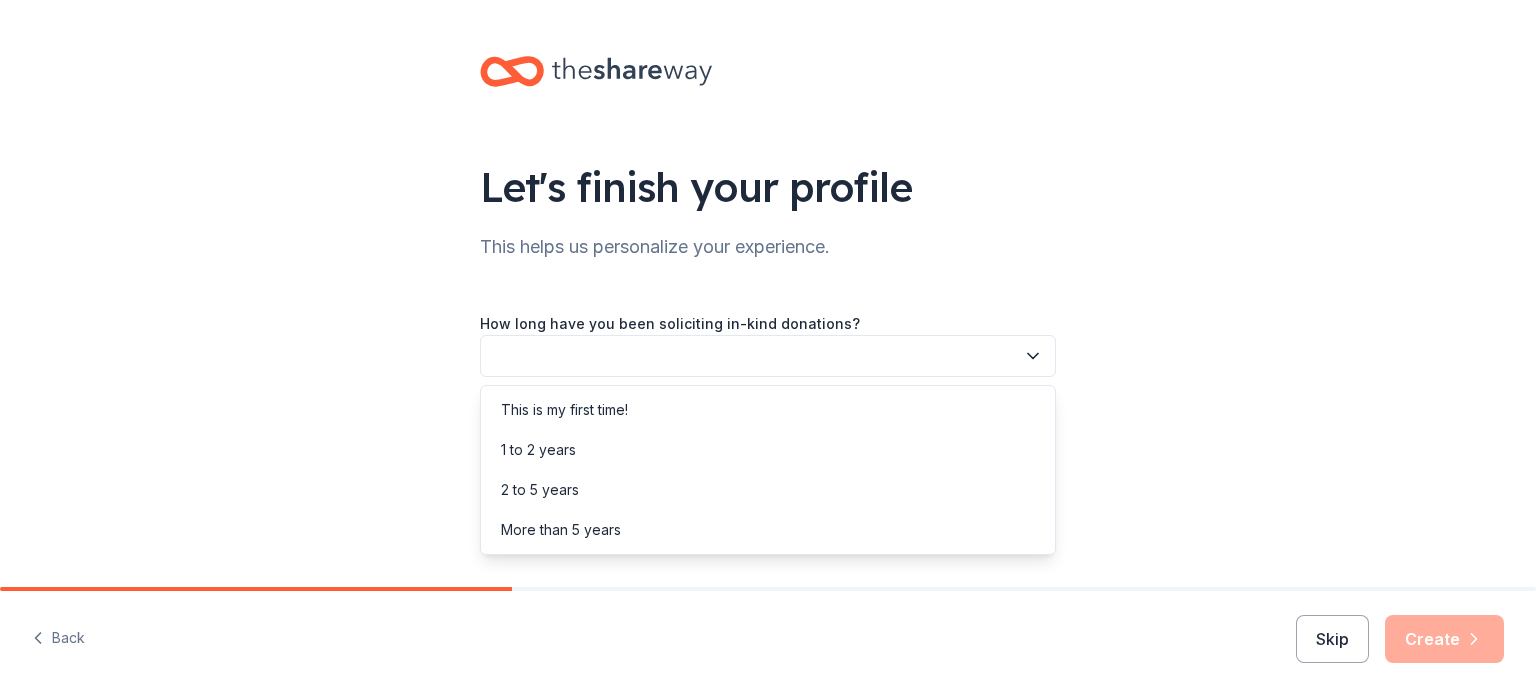 click 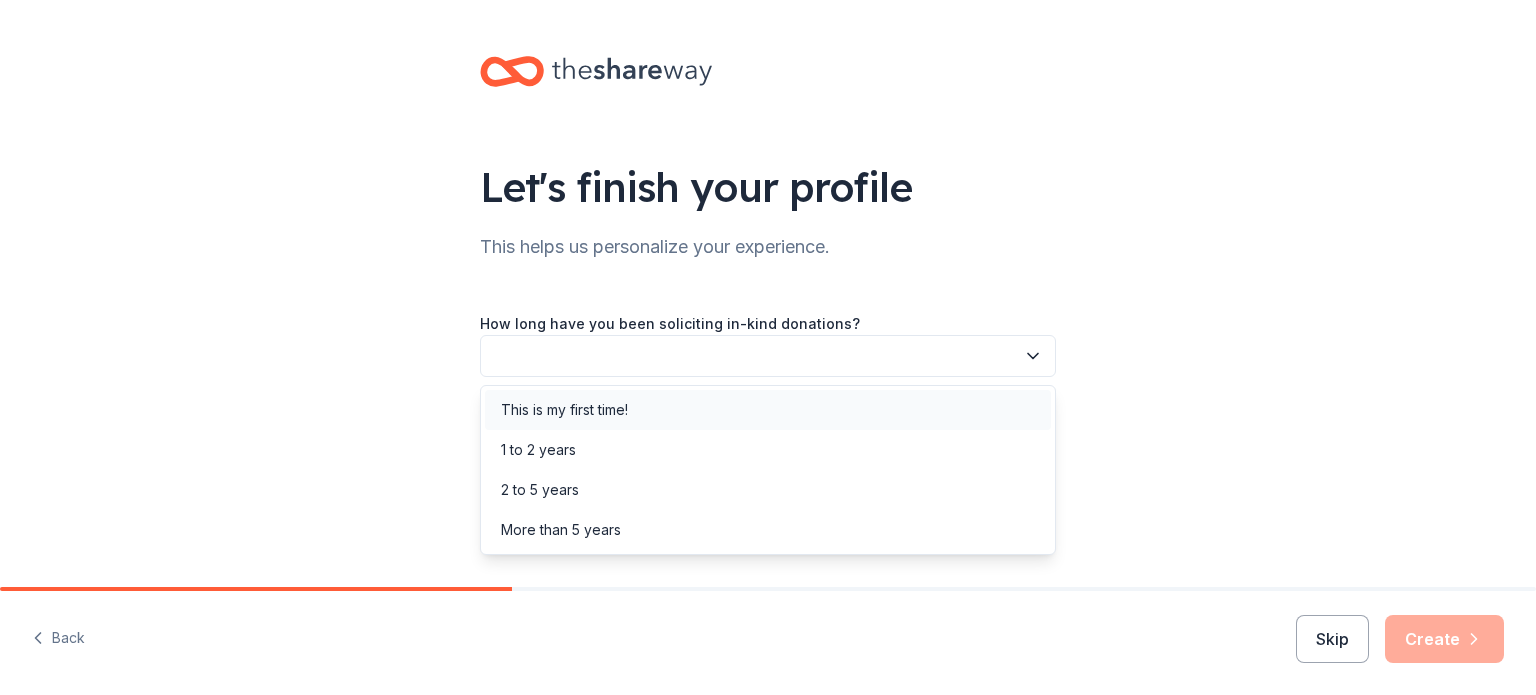 click on "This is my first time!" at bounding box center [768, 410] 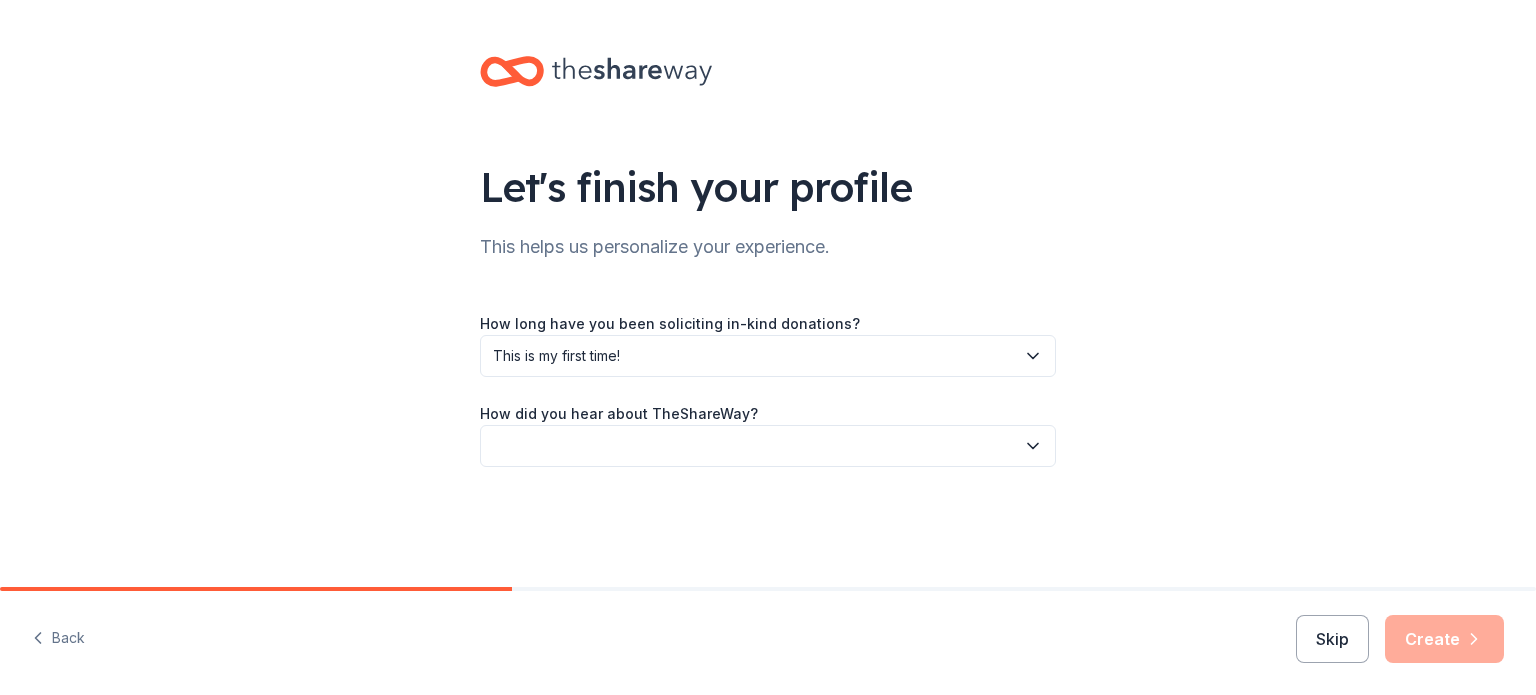 click at bounding box center [768, 446] 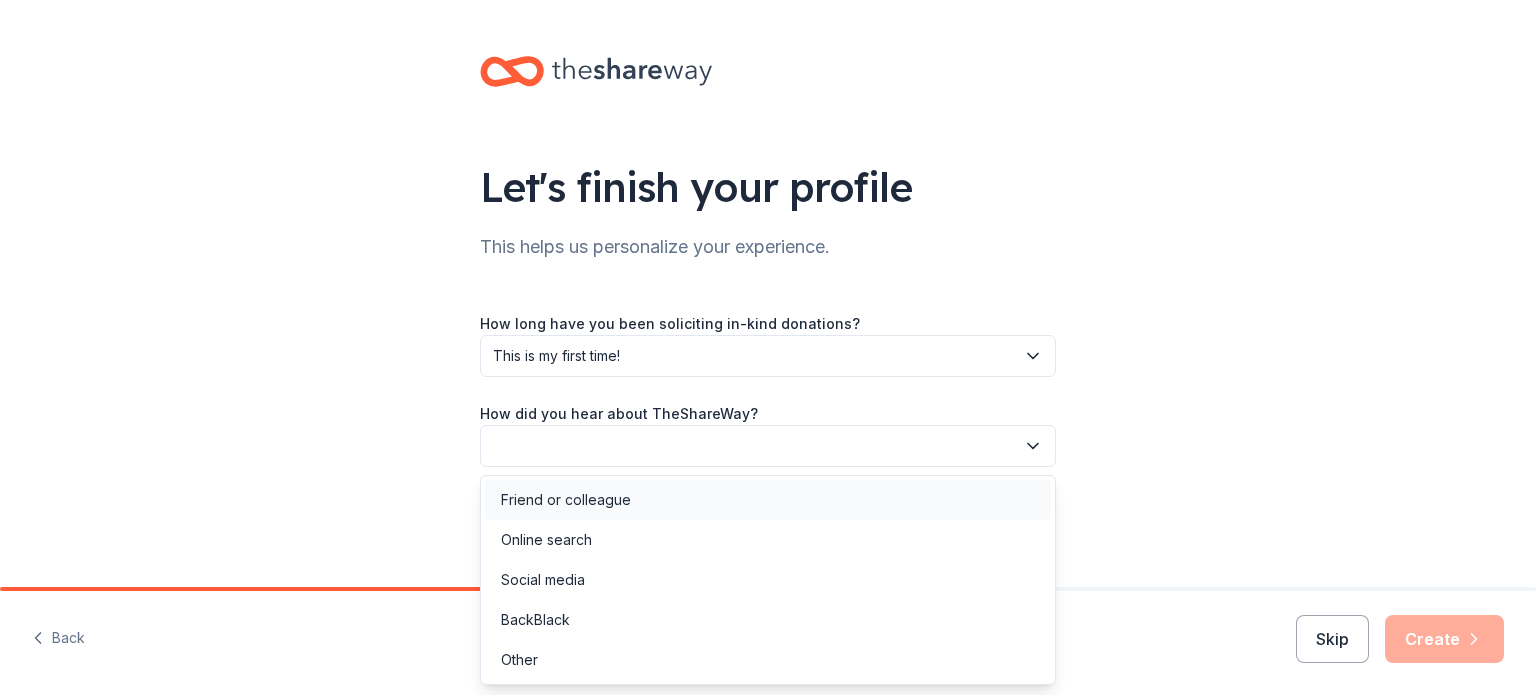 click on "Friend or colleague" at bounding box center [768, 500] 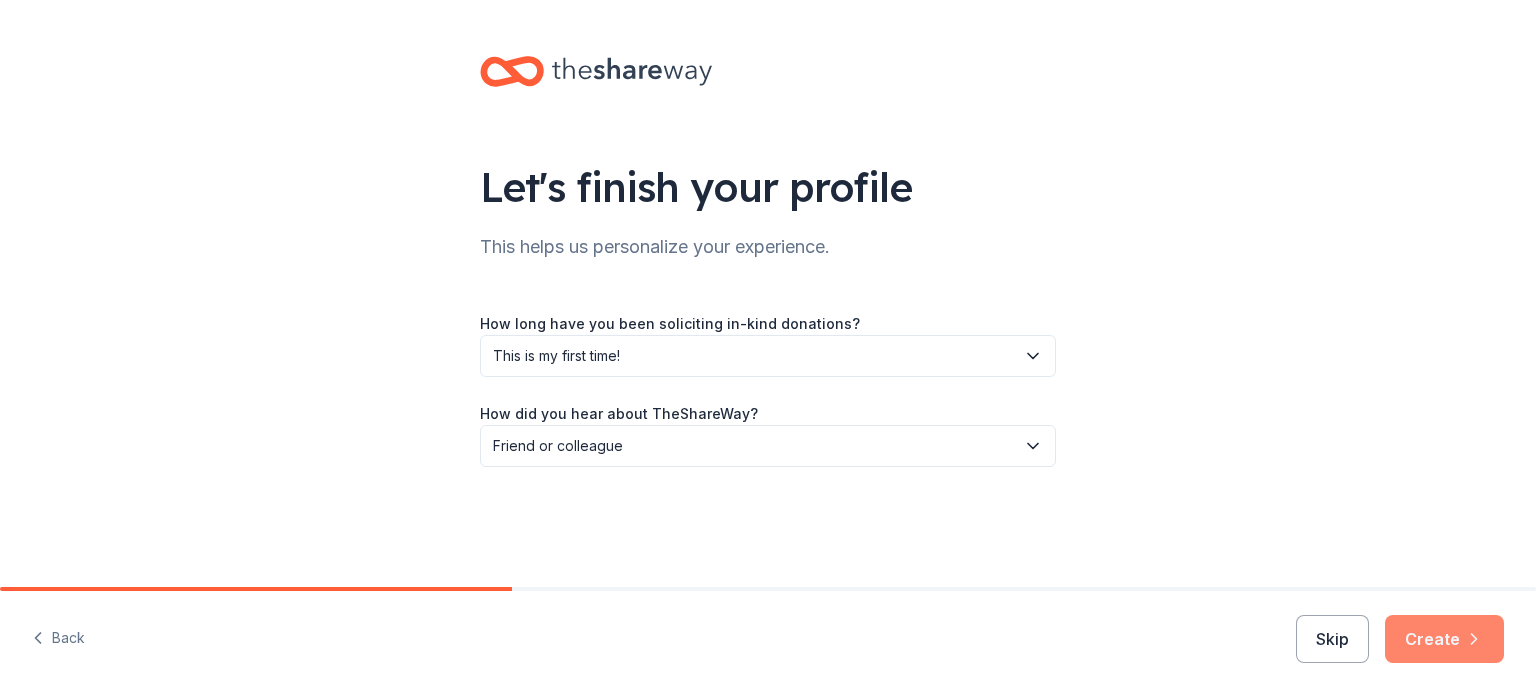 click on "Create" at bounding box center [1444, 639] 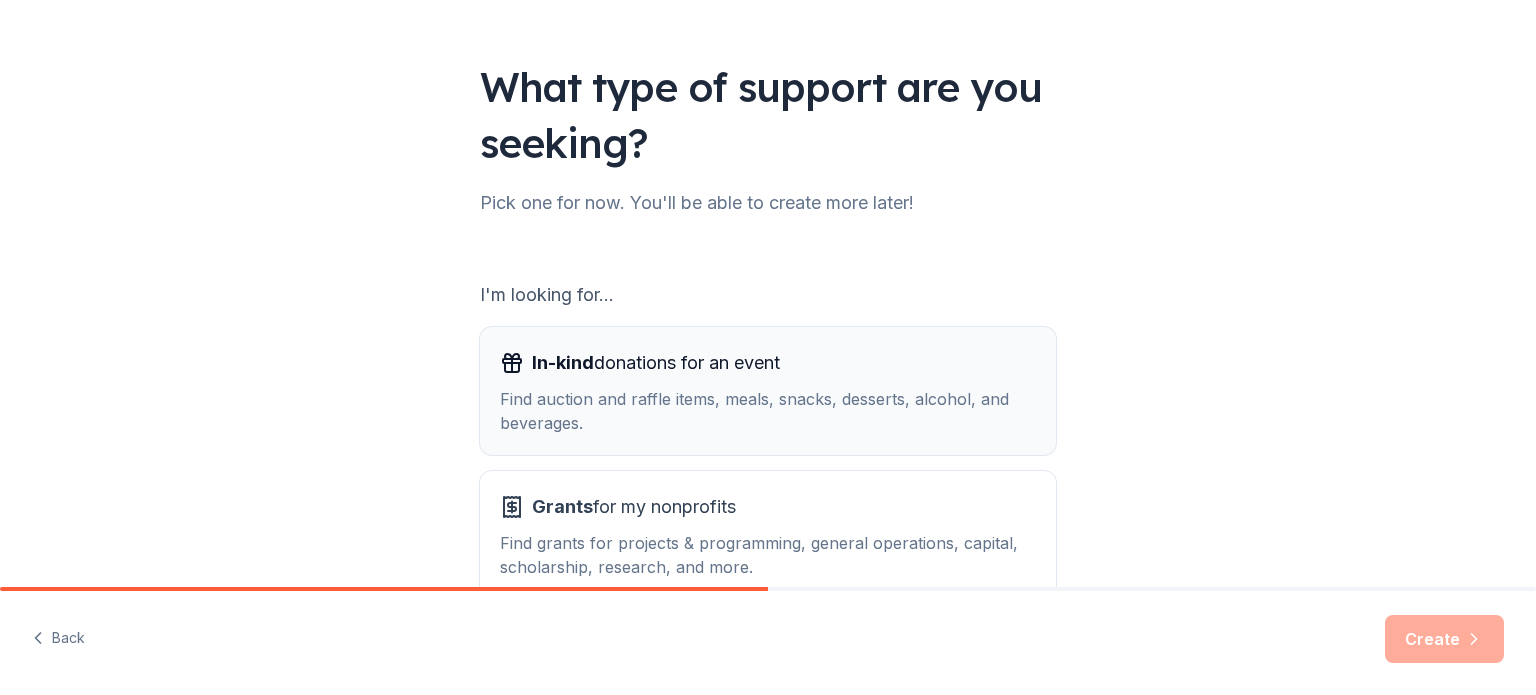 scroll, scrollTop: 200, scrollLeft: 0, axis: vertical 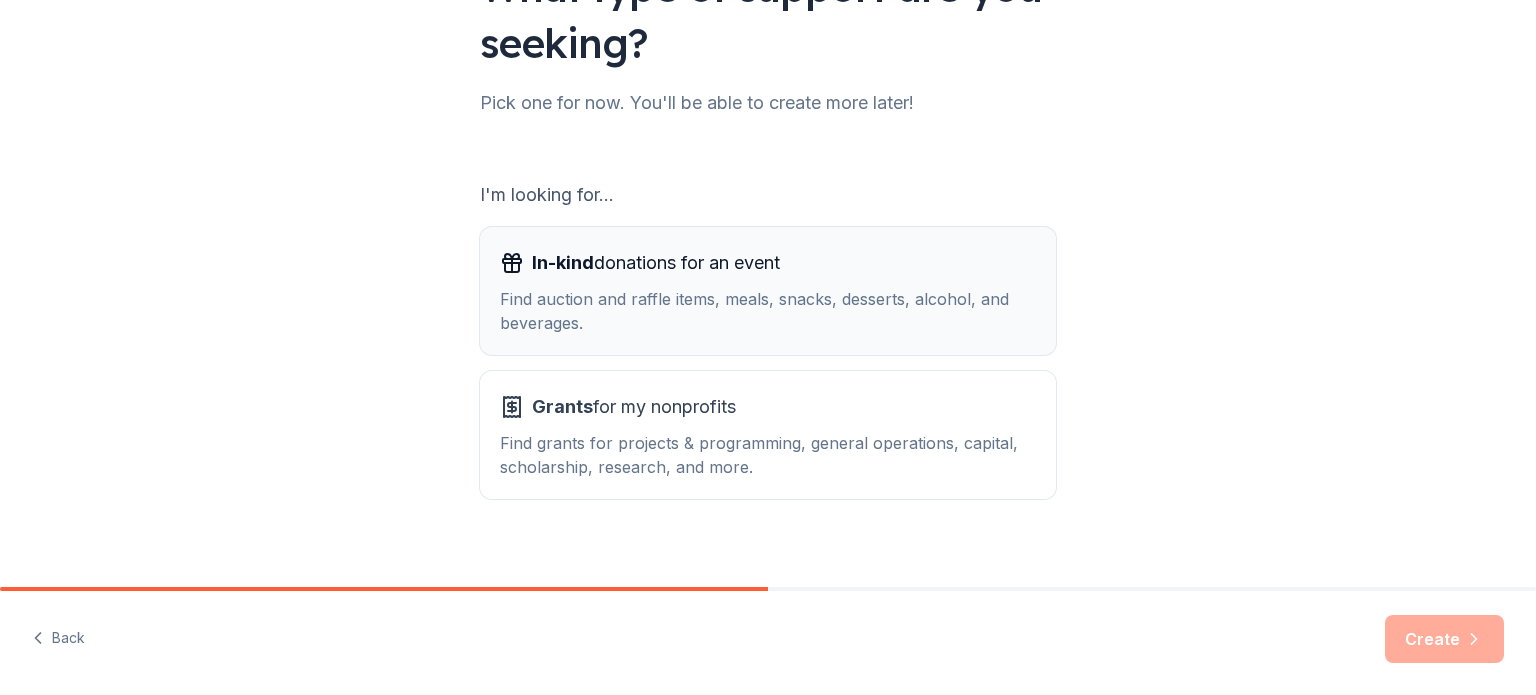 click on "Find auction and raffle items, meals, snacks, desserts, alcohol, and beverages." at bounding box center [768, 311] 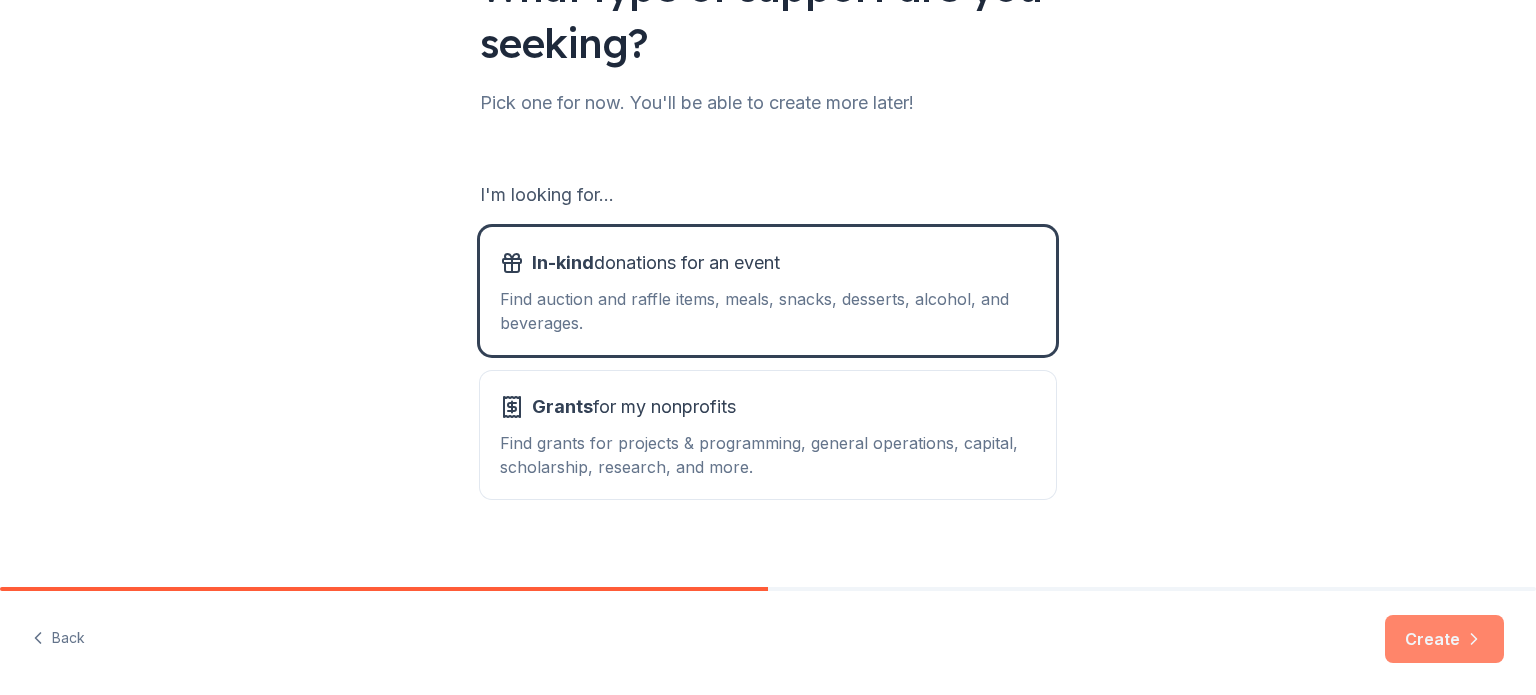 click 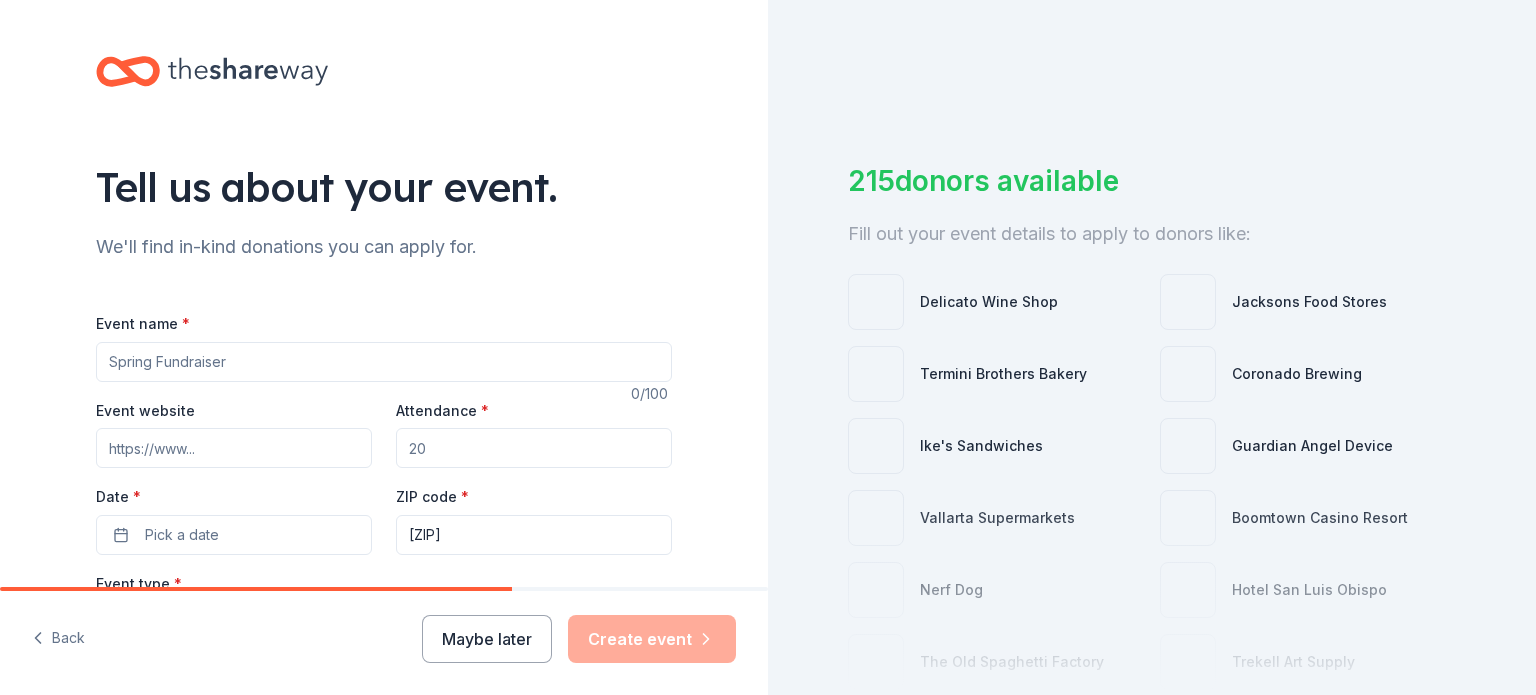 scroll, scrollTop: 100, scrollLeft: 0, axis: vertical 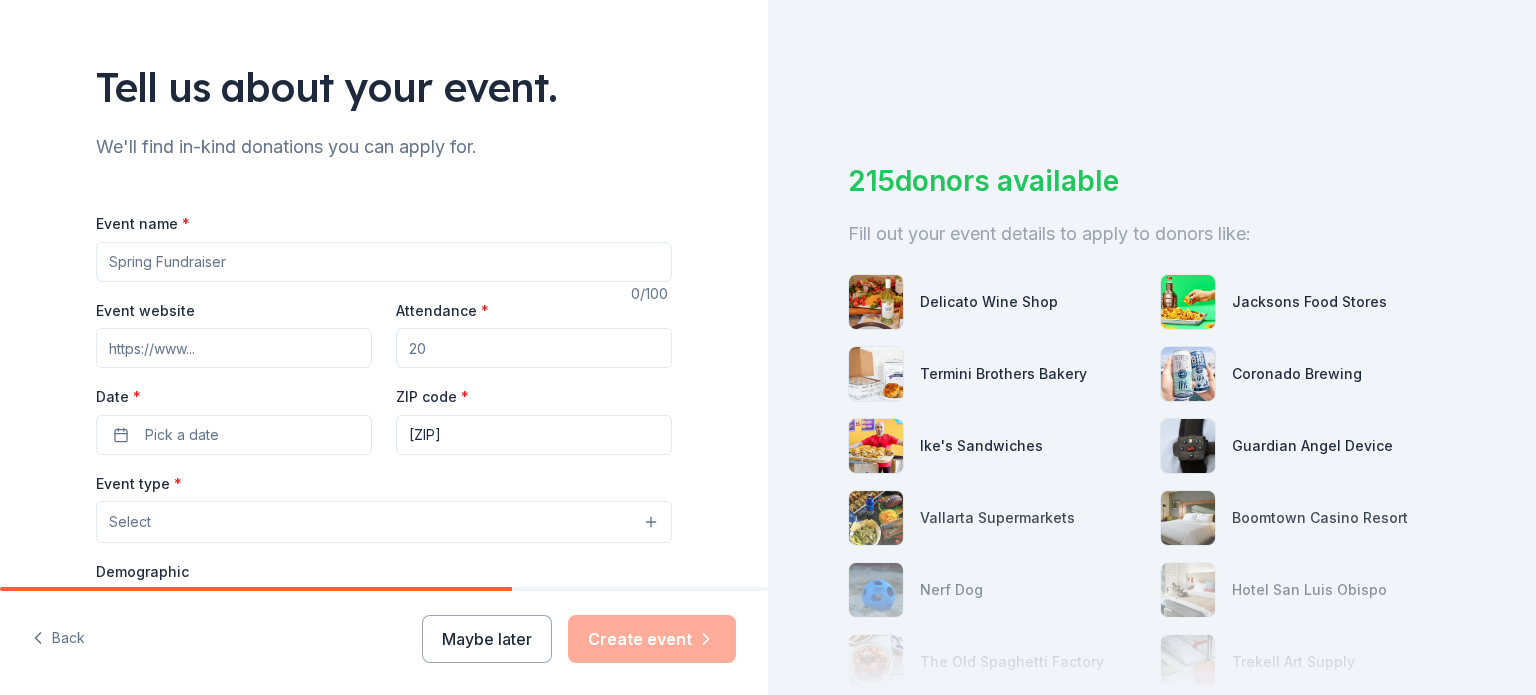 click on "Event name *" at bounding box center [384, 262] 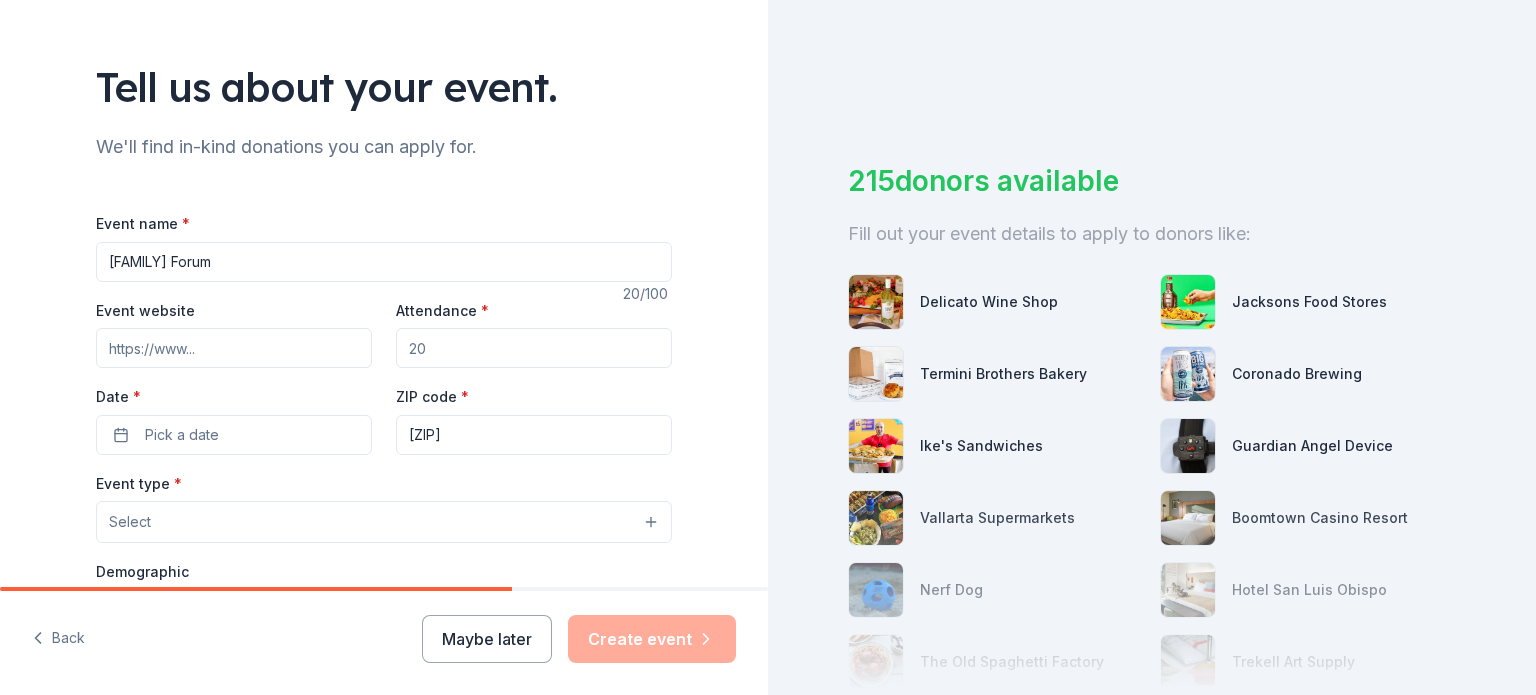 type on "[FAMILY] Forum" 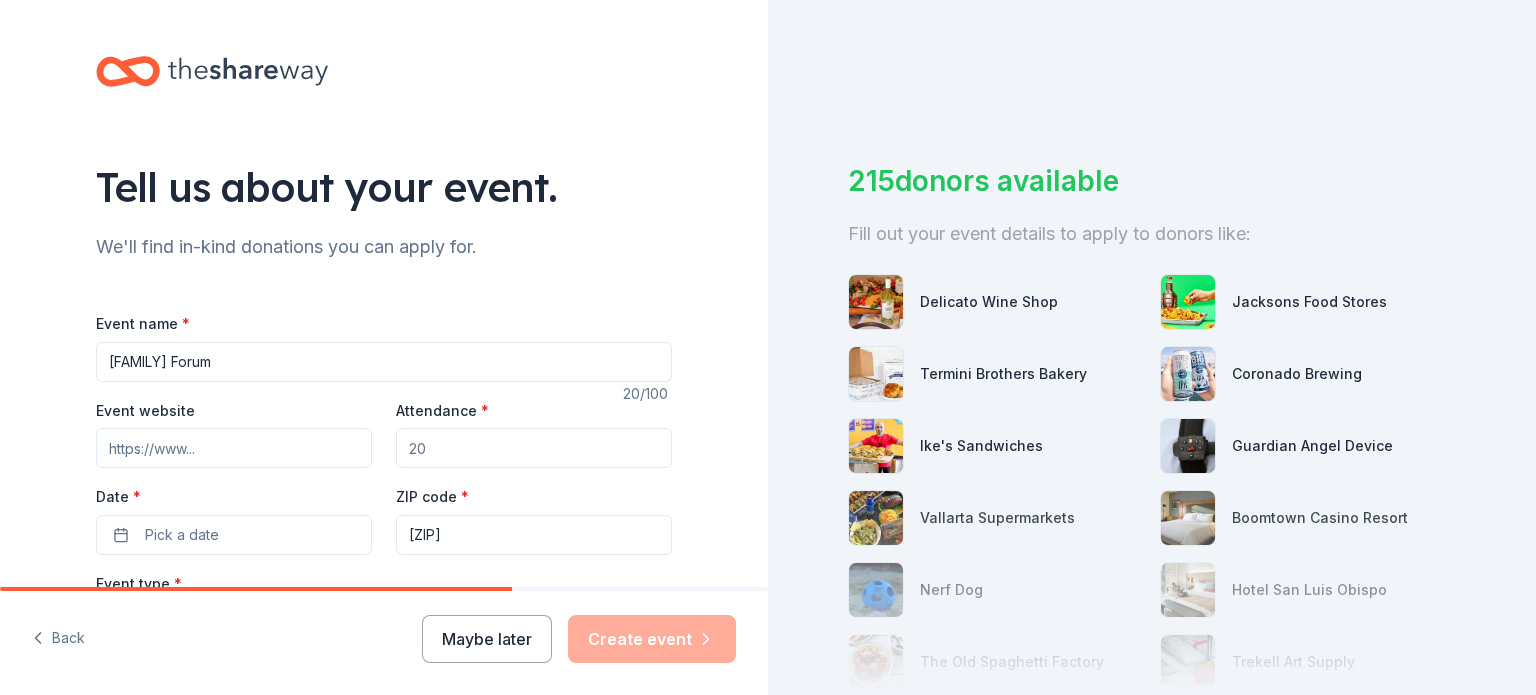 click on "Attendance *" at bounding box center [534, 448] 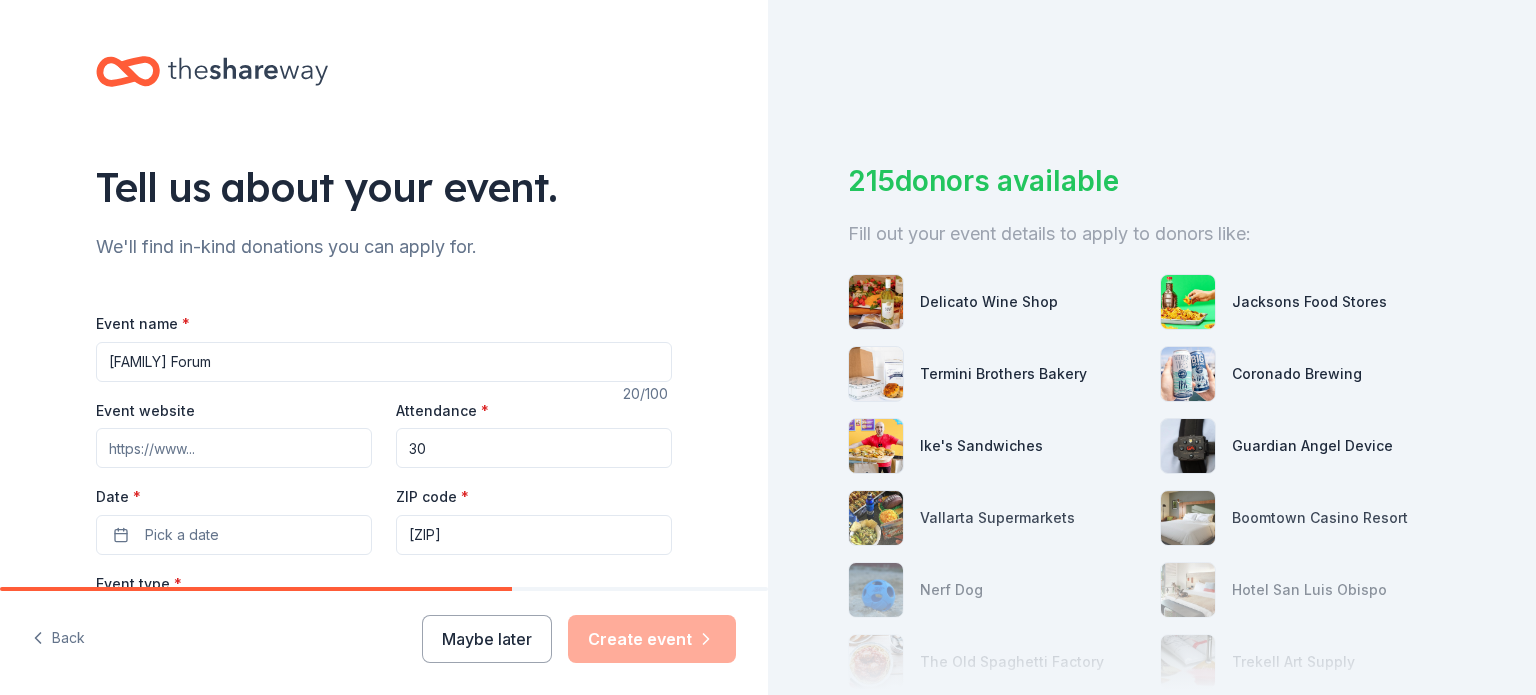 scroll, scrollTop: 200, scrollLeft: 0, axis: vertical 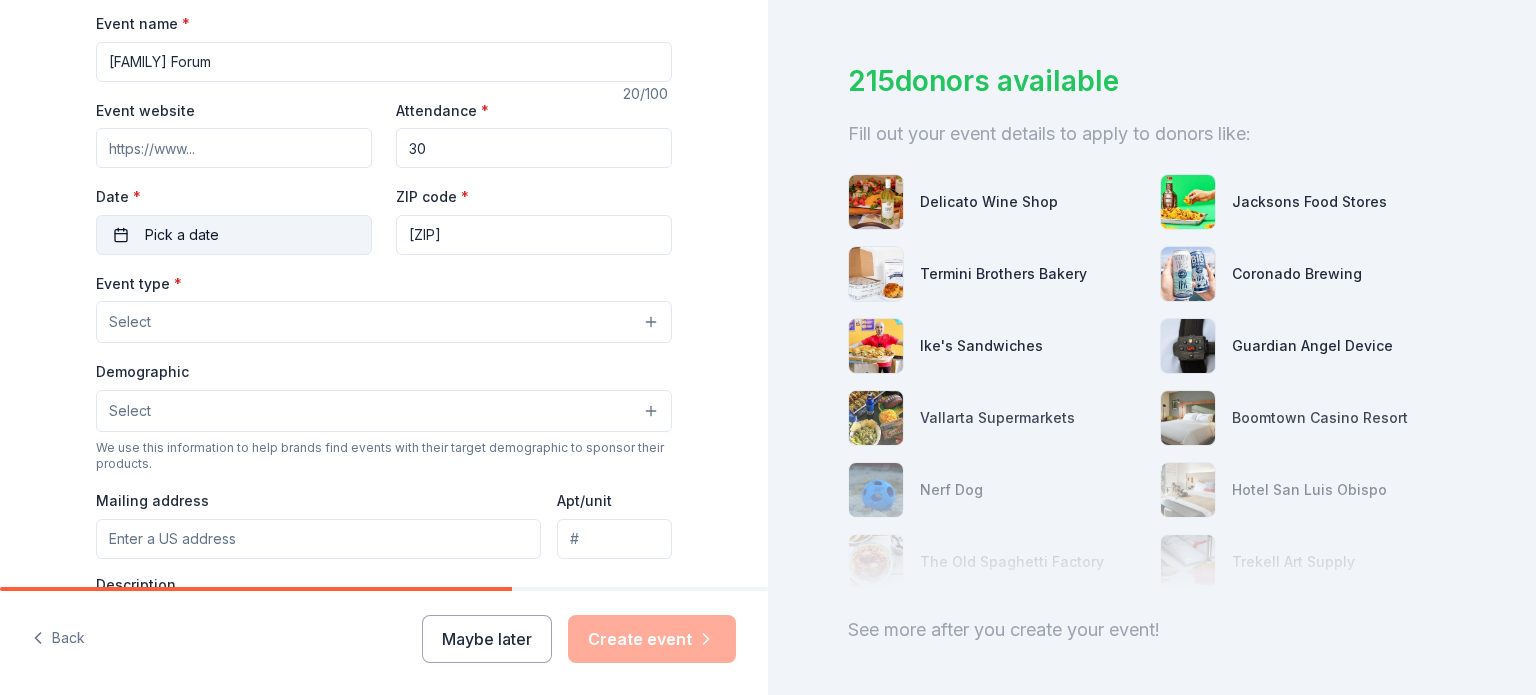 type on "30" 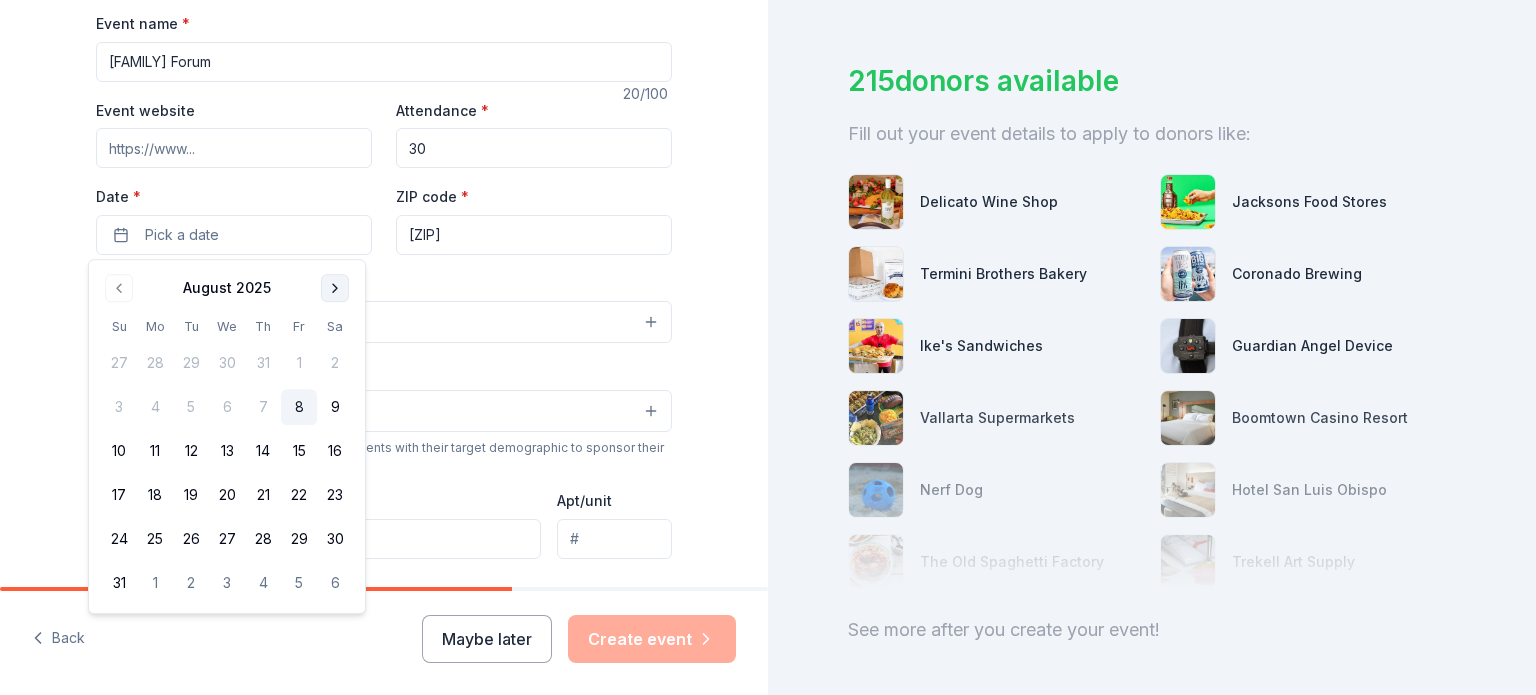 click at bounding box center (335, 288) 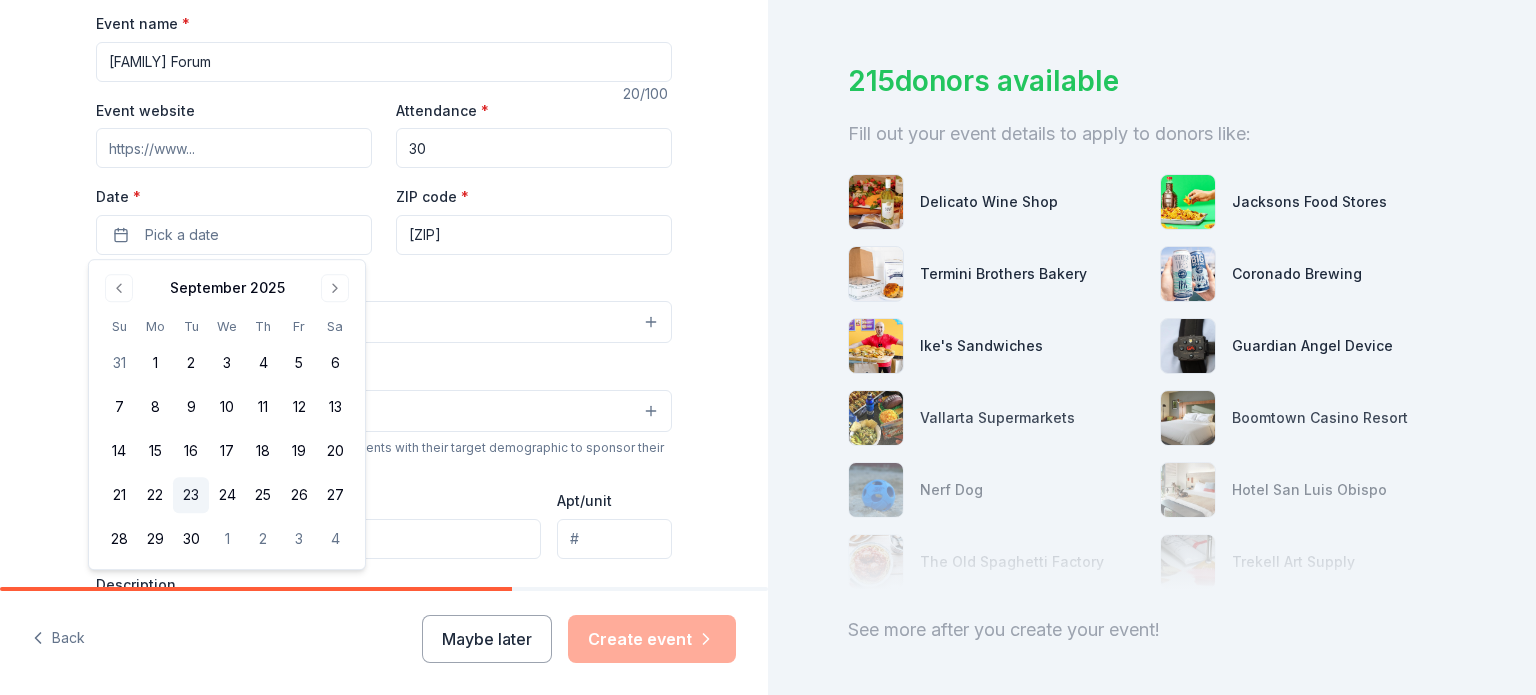 click on "23" at bounding box center [191, 495] 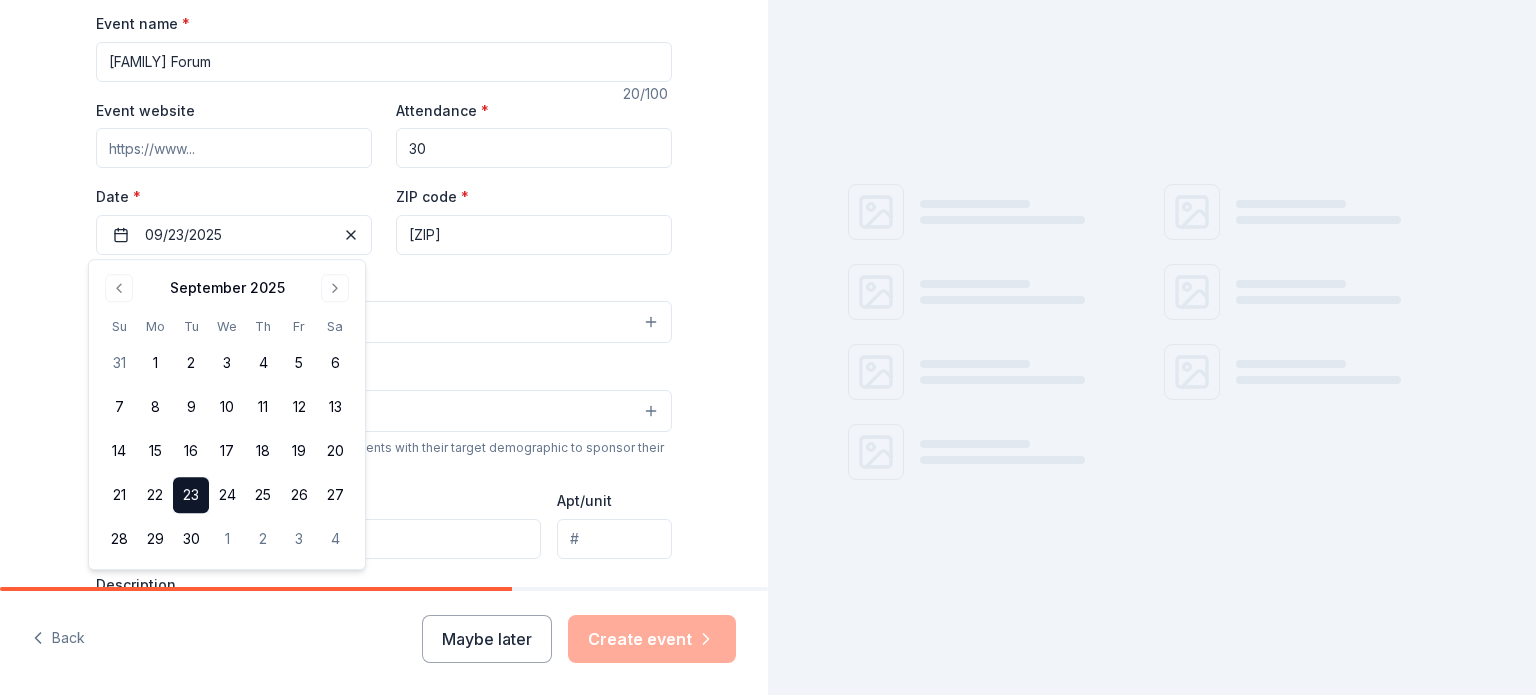 scroll, scrollTop: 0, scrollLeft: 0, axis: both 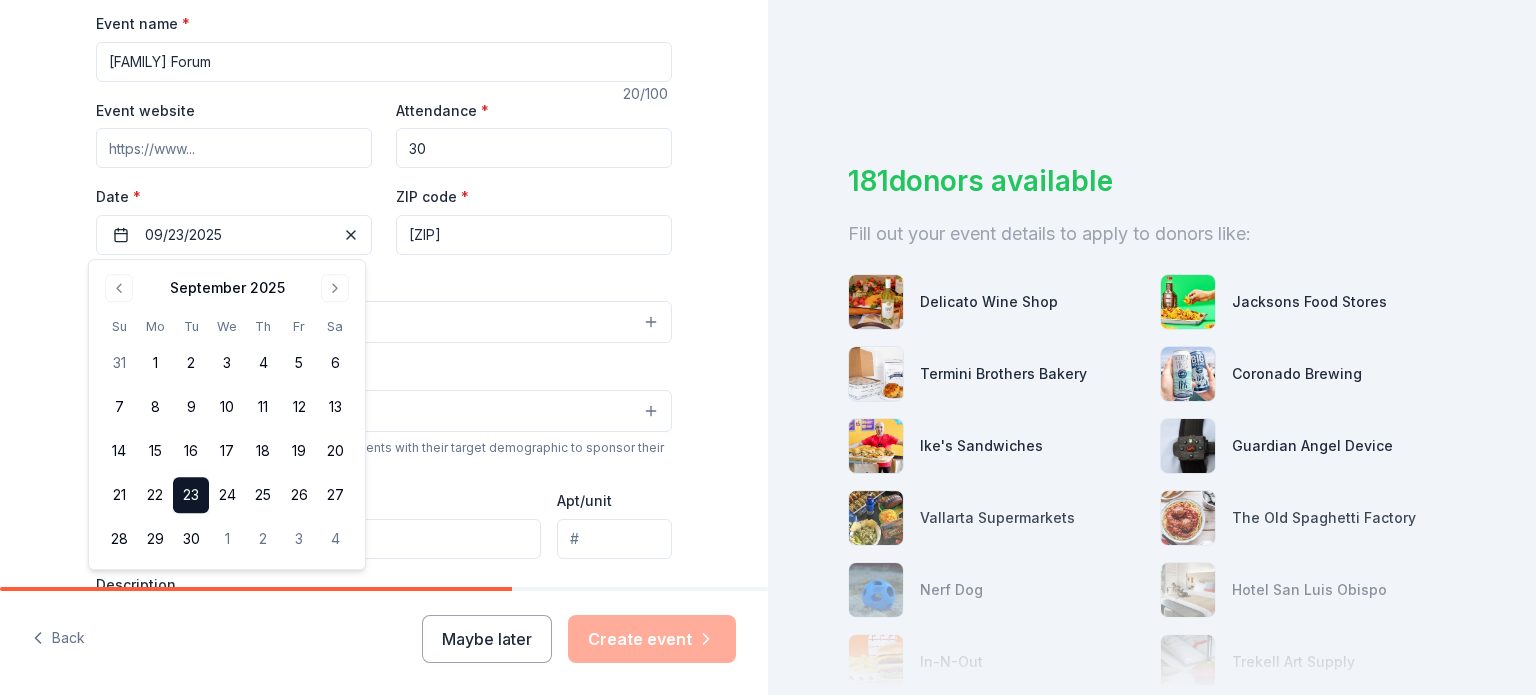 click on "23" at bounding box center (191, 495) 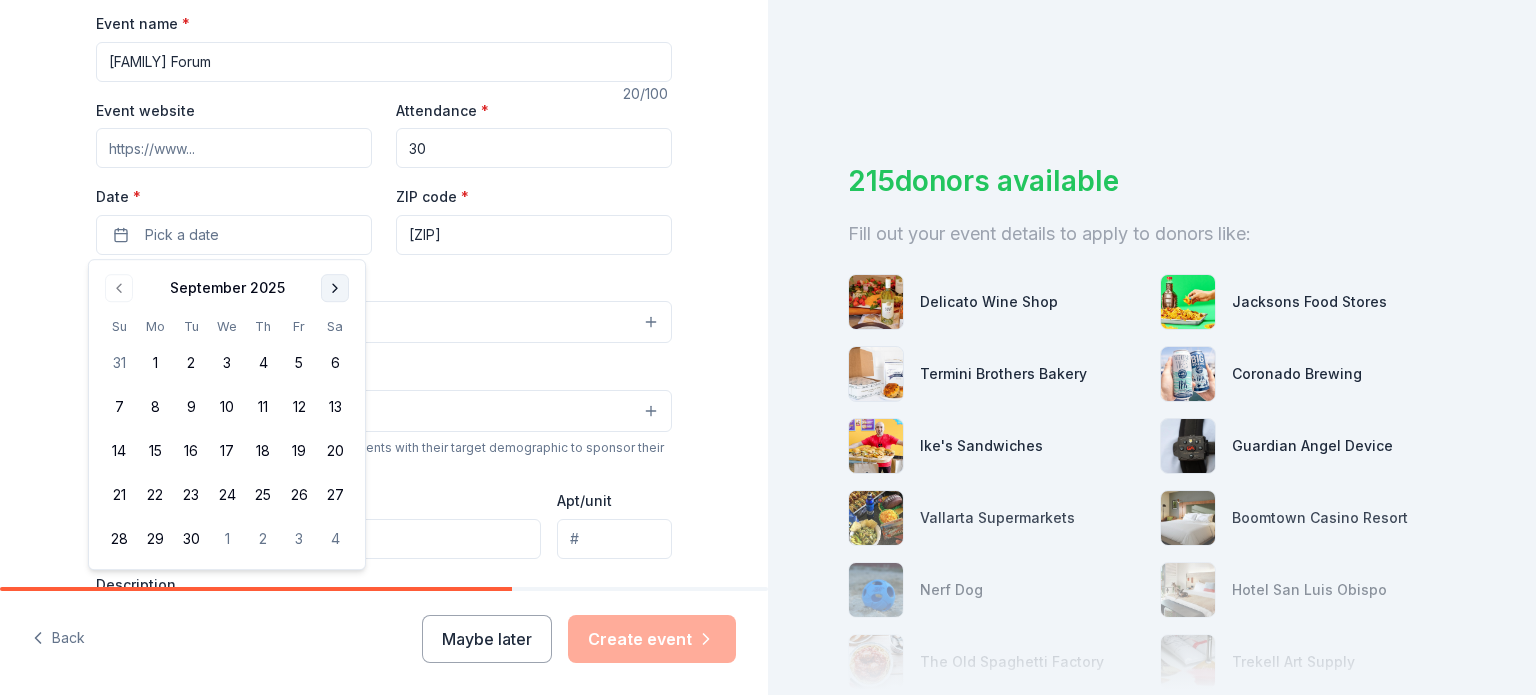 click at bounding box center (335, 288) 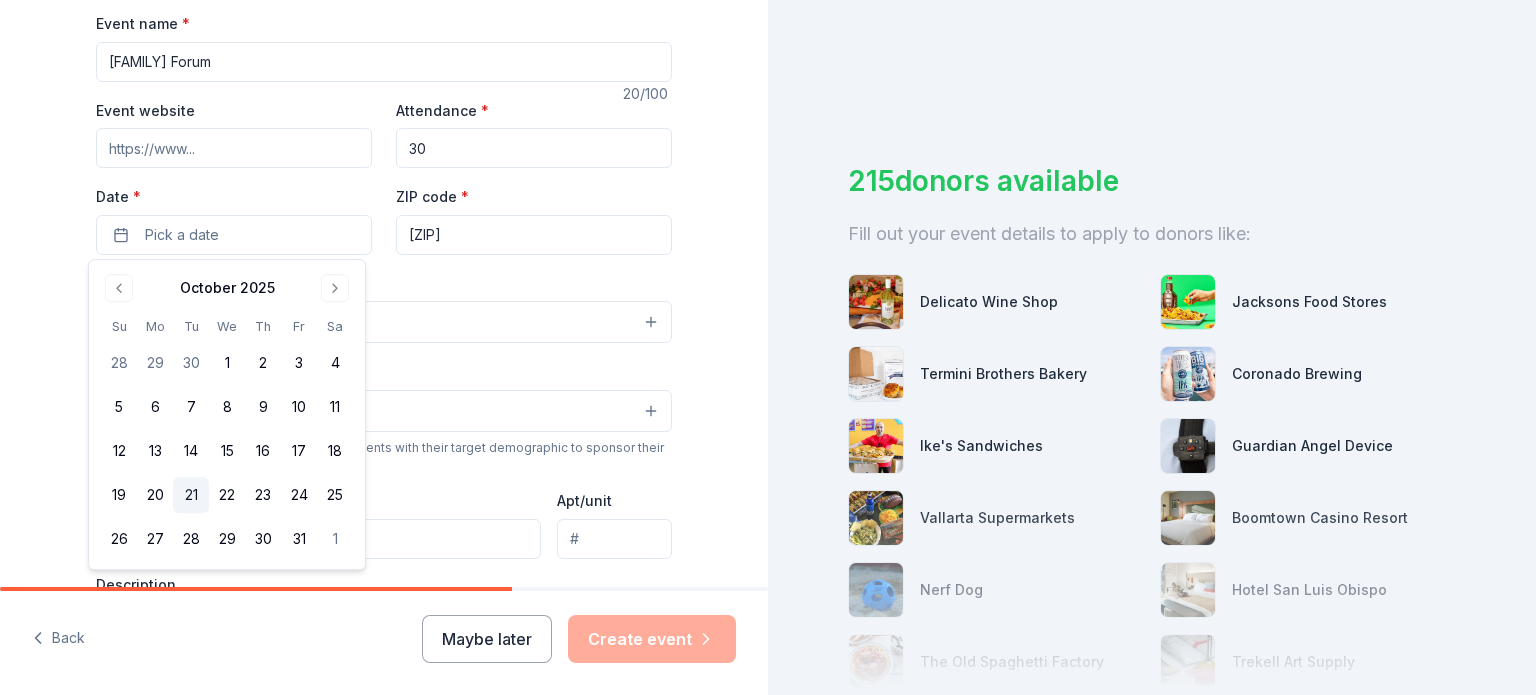 click on "21" at bounding box center [191, 495] 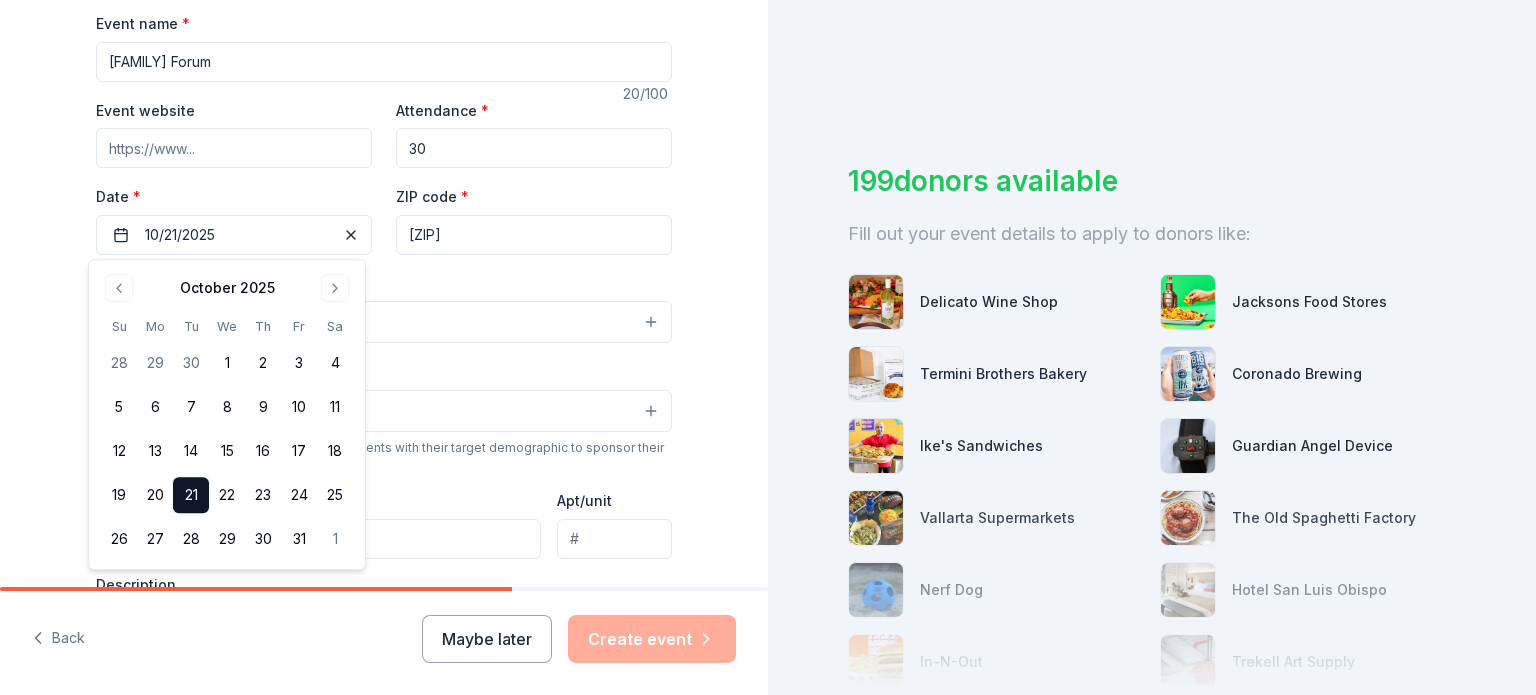 click on "Tell us about your event. We'll find in-kind donations you can apply for. Event name * Mustang Family Forum 20 /100 Event website Attendance * 30 Date * 10/21/2025 ZIP code * [ZIP] Event type * Select Demographic Select We use this information to help brands find events with their target demographic to sponsor their products. Mailing address Apt/unit Description What are you looking for? * Auction & raffle Meals Snacks Desserts Alcohol Beverages Send me reminders Email me reminders of donor application deadlines Recurring event" at bounding box center [384, 365] 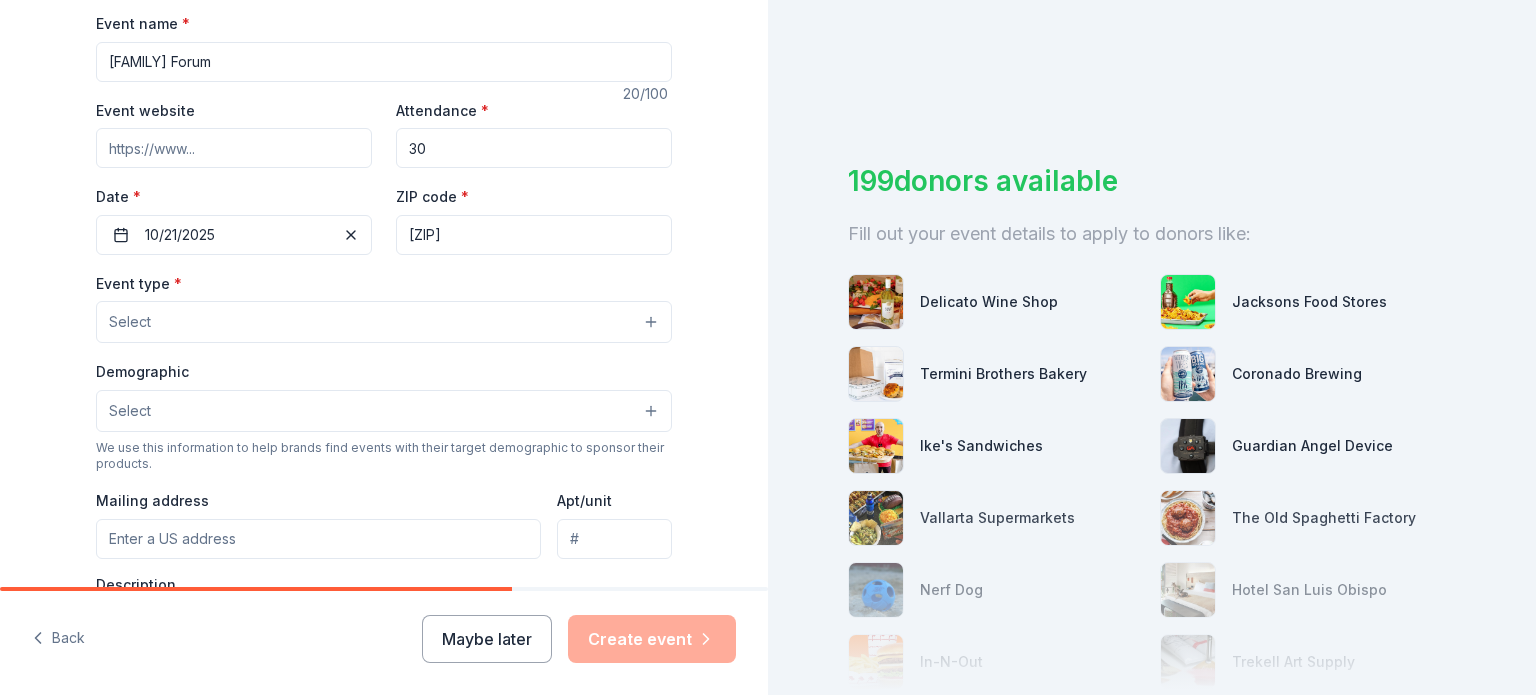 click on "Select" at bounding box center (384, 322) 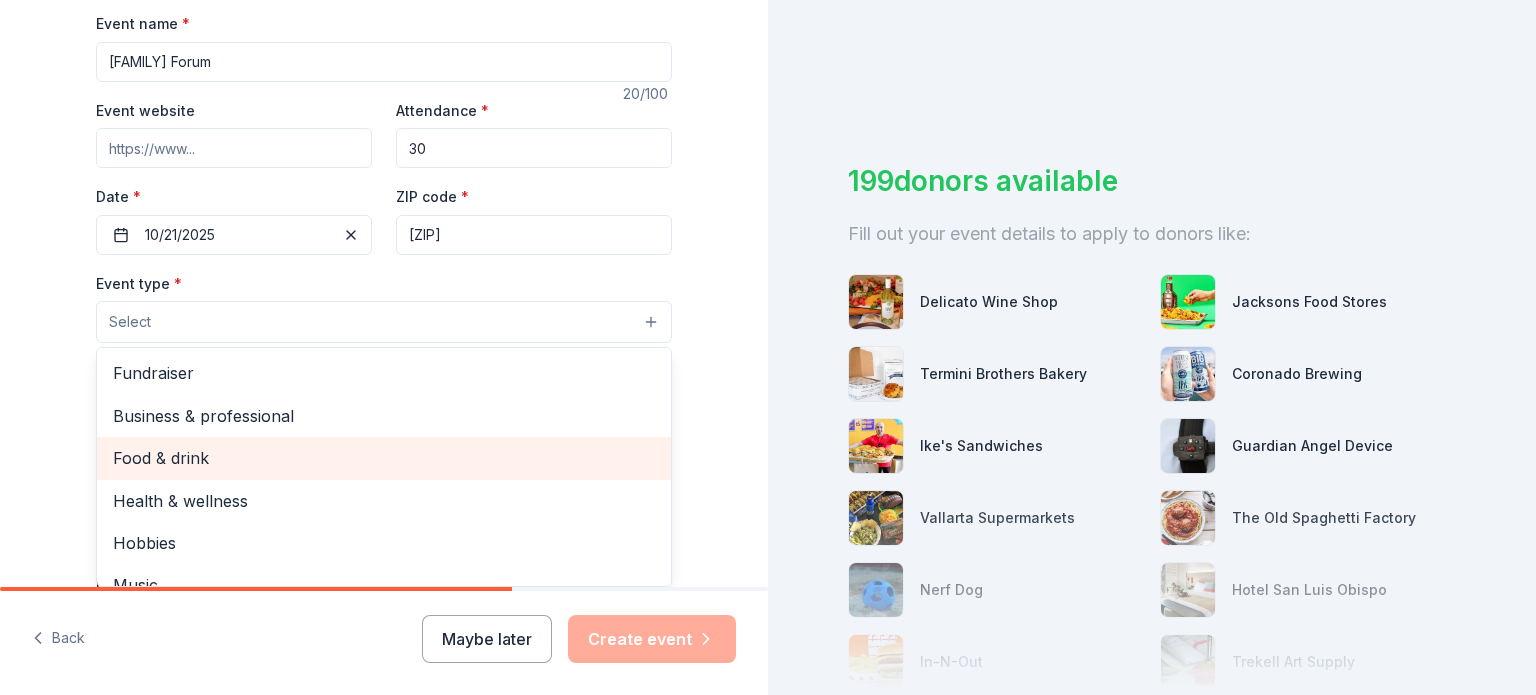 click on "Food & drink" at bounding box center [384, 458] 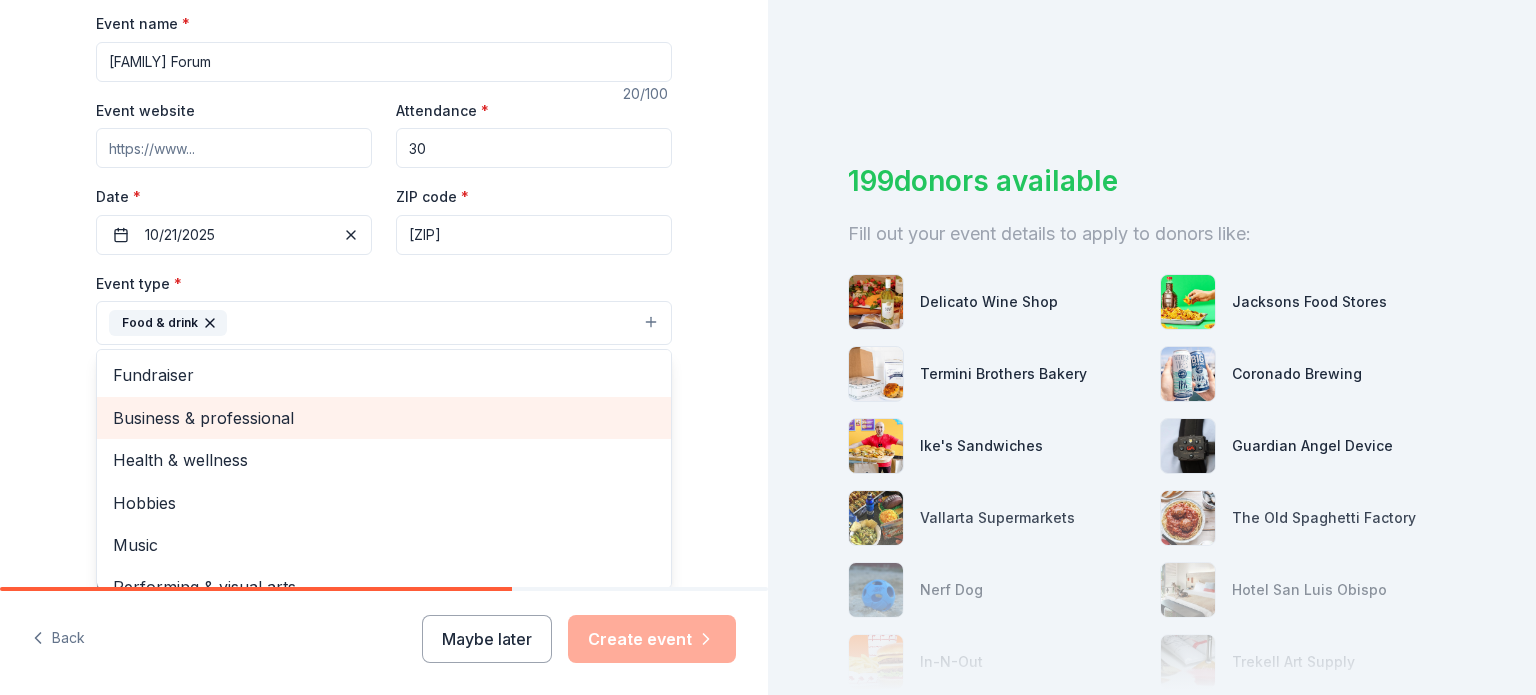 scroll, scrollTop: 24, scrollLeft: 0, axis: vertical 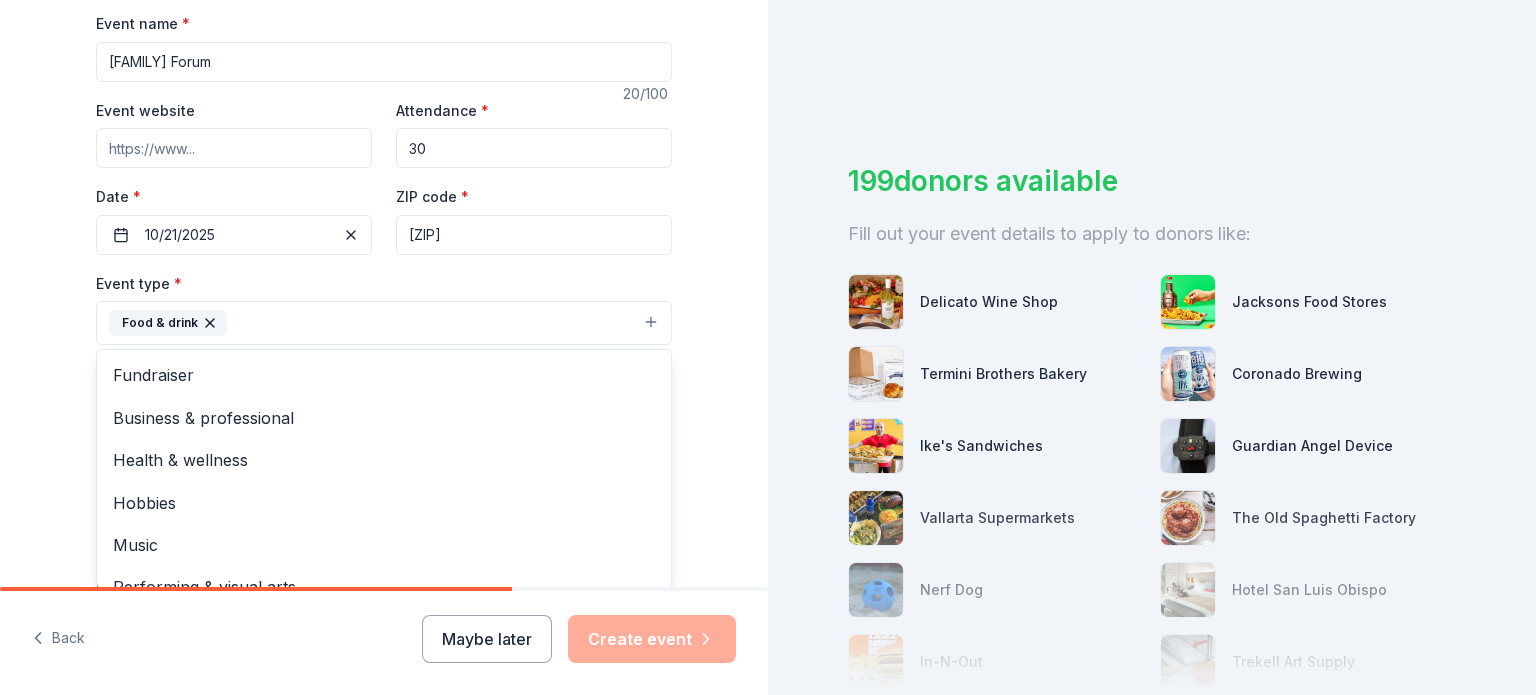 click on "Tell us about your event. We'll find in-kind donations you can apply for. Event name * Mustang Family Forum 20 /100 Event website Attendance * 30 Date * 10/21/2025 ZIP code * [ZIP] Event type * Food & drink Fundraiser Business & professional Health & wellness Hobbies Music Performing & visual arts Demographic Select We use this information to help brands find events with their target demographic to sponsor their products. Mailing address Apt/unit Description What are you looking for? * Auction & raffle Meals Snacks Desserts Alcohol Beverages Send me reminders Email me reminders of donor application deadlines Recurring event" at bounding box center [384, 366] 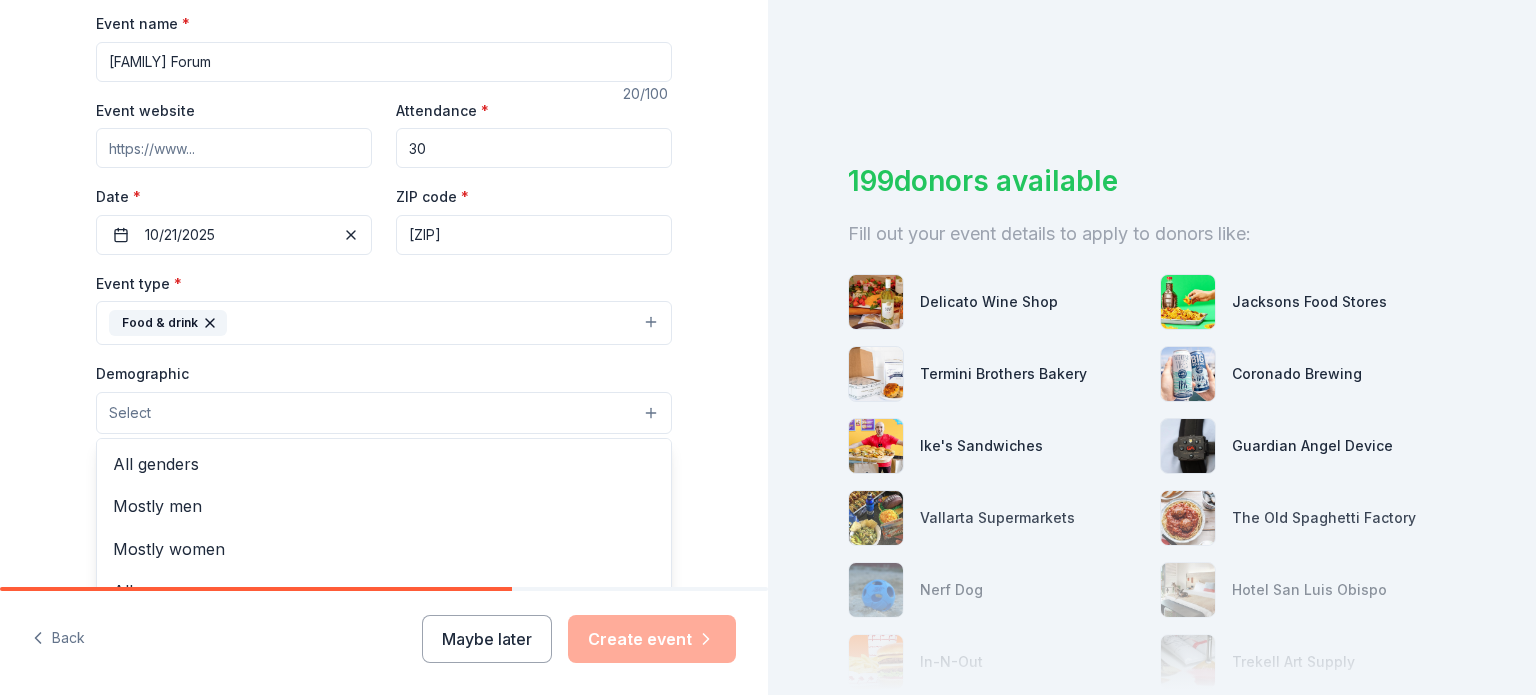click on "Select" at bounding box center [384, 413] 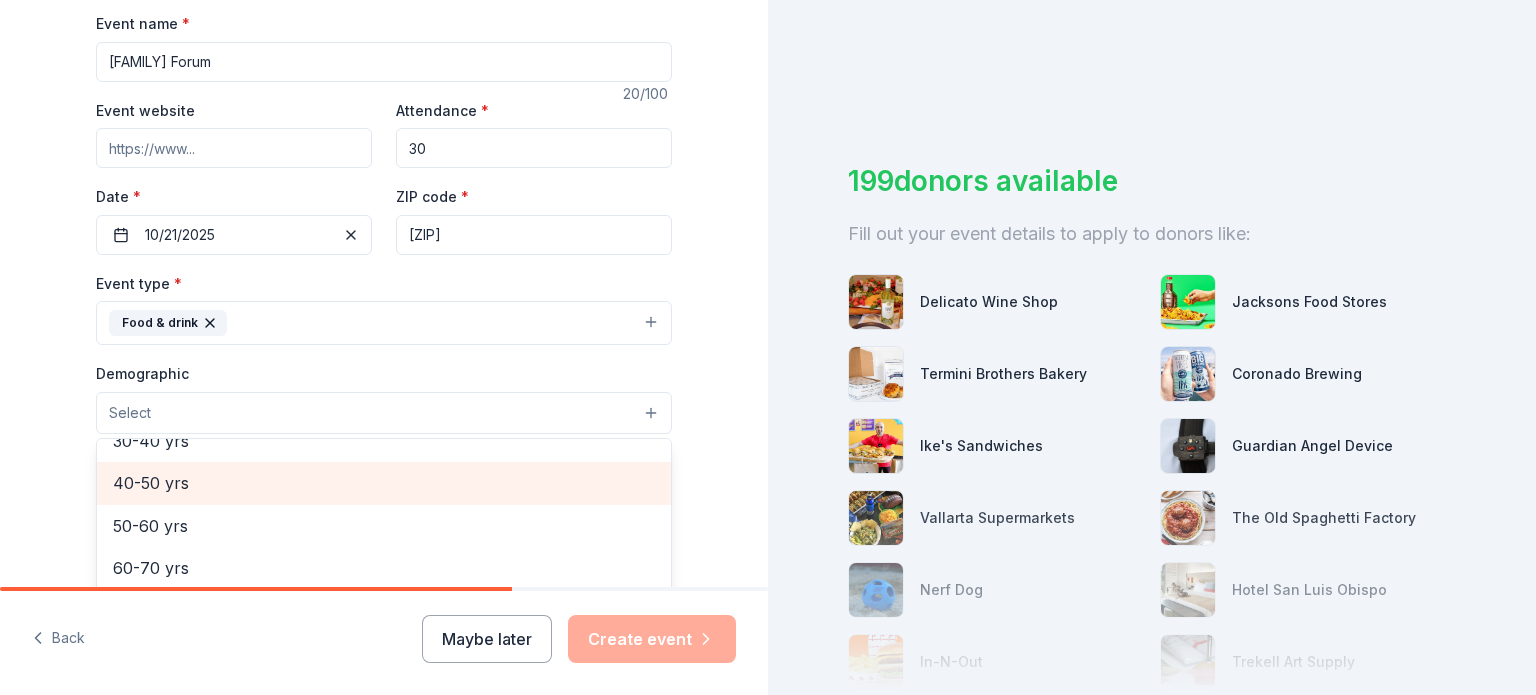 scroll, scrollTop: 0, scrollLeft: 0, axis: both 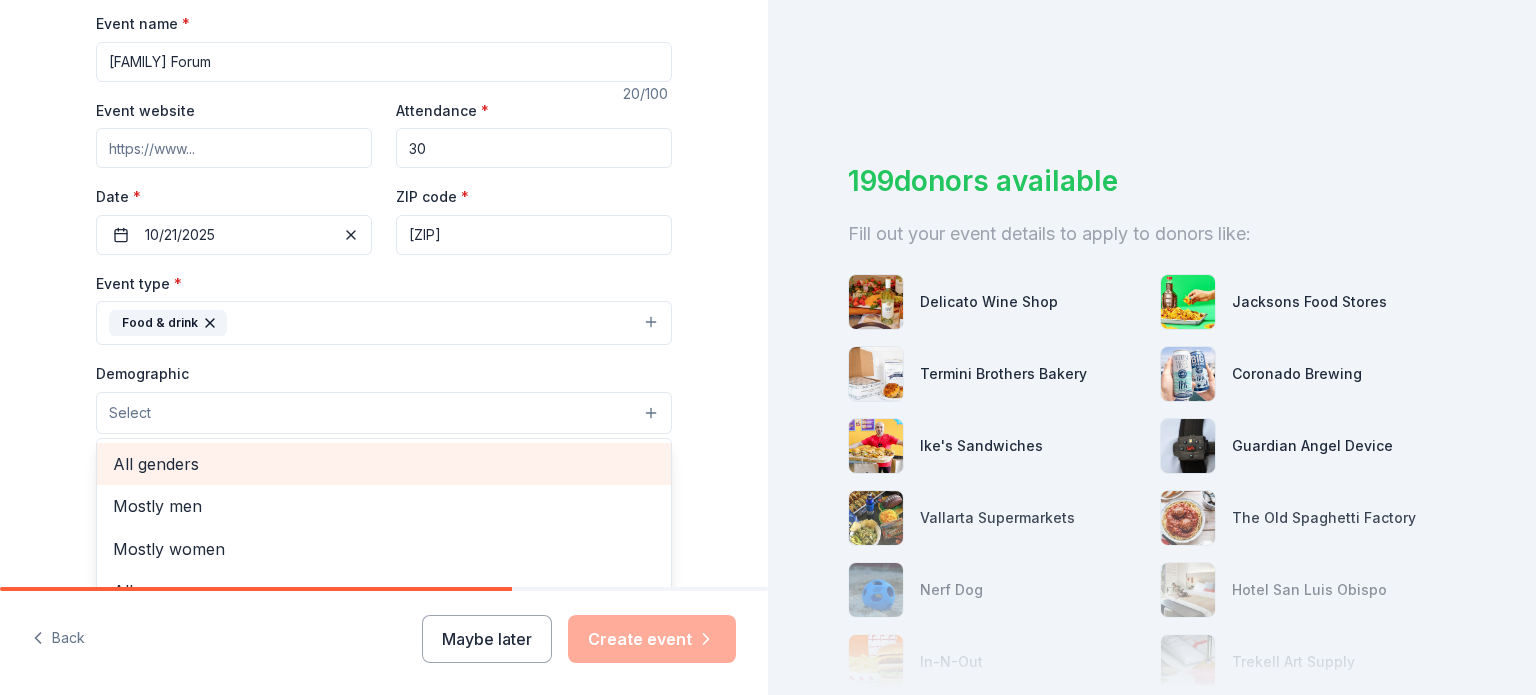 click on "All genders" at bounding box center (384, 464) 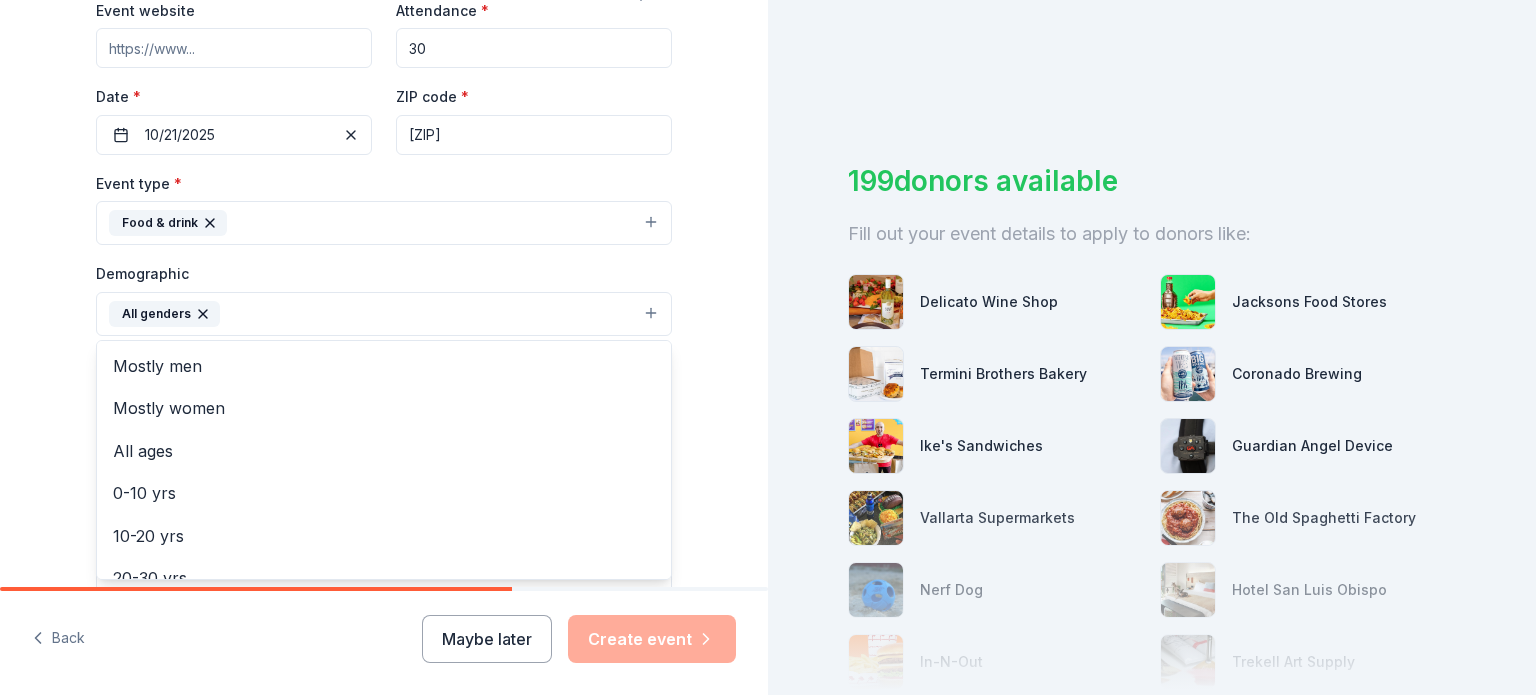 scroll, scrollTop: 500, scrollLeft: 0, axis: vertical 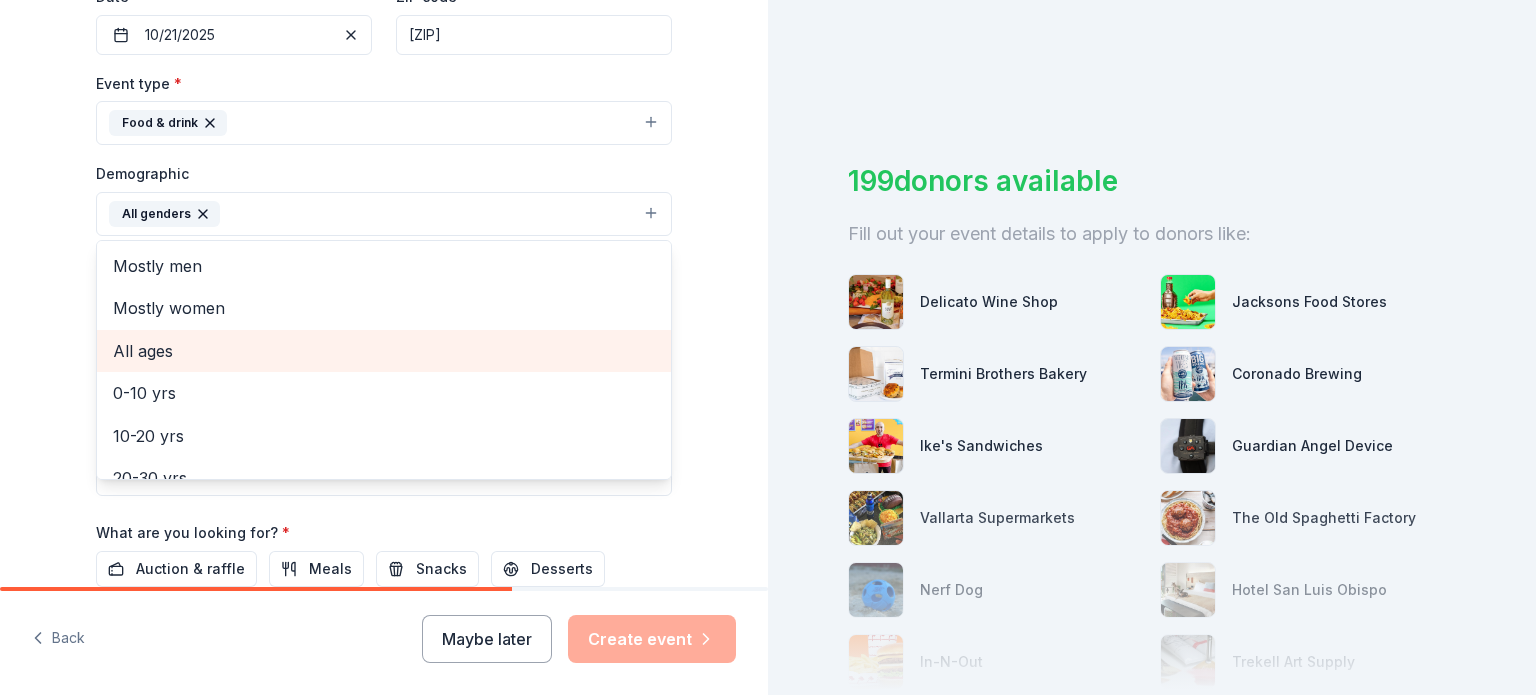 click on "All ages" at bounding box center [384, 351] 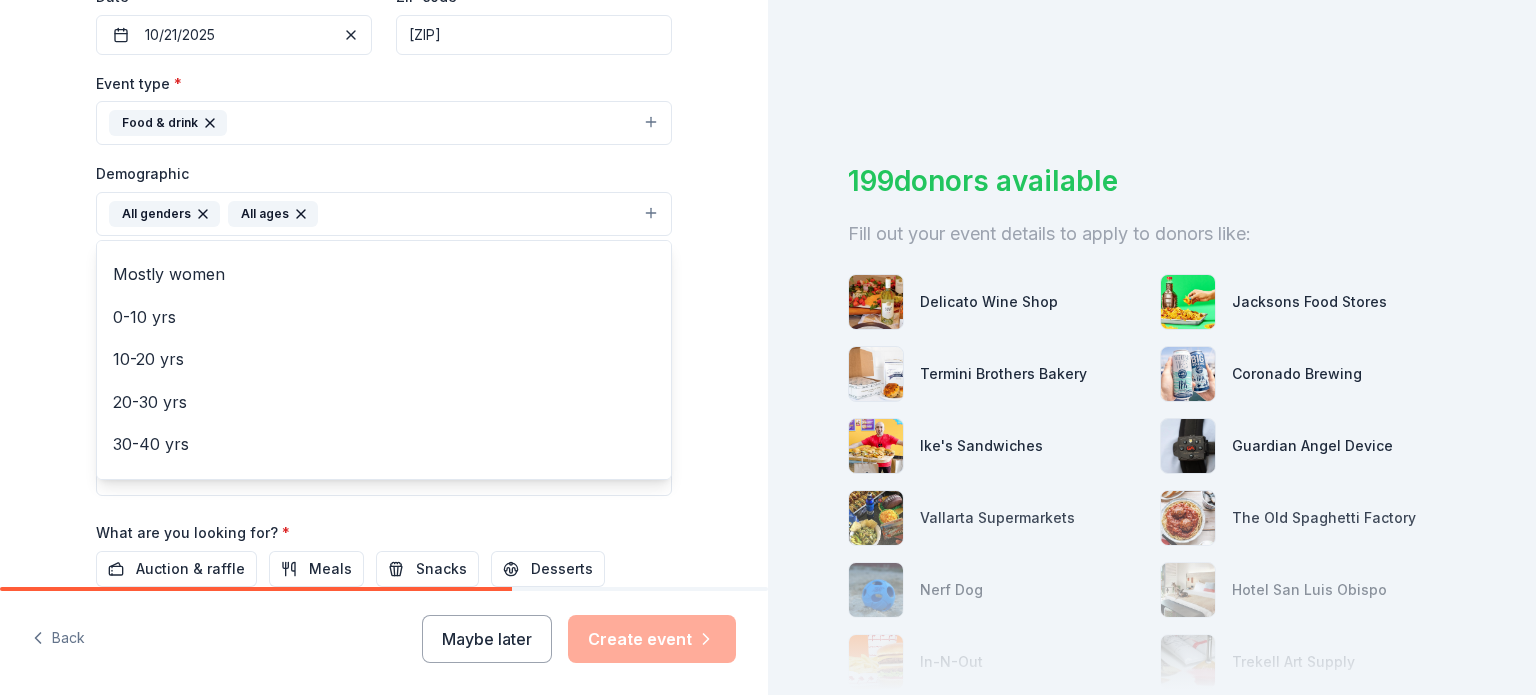 scroll, scrollTop: 0, scrollLeft: 0, axis: both 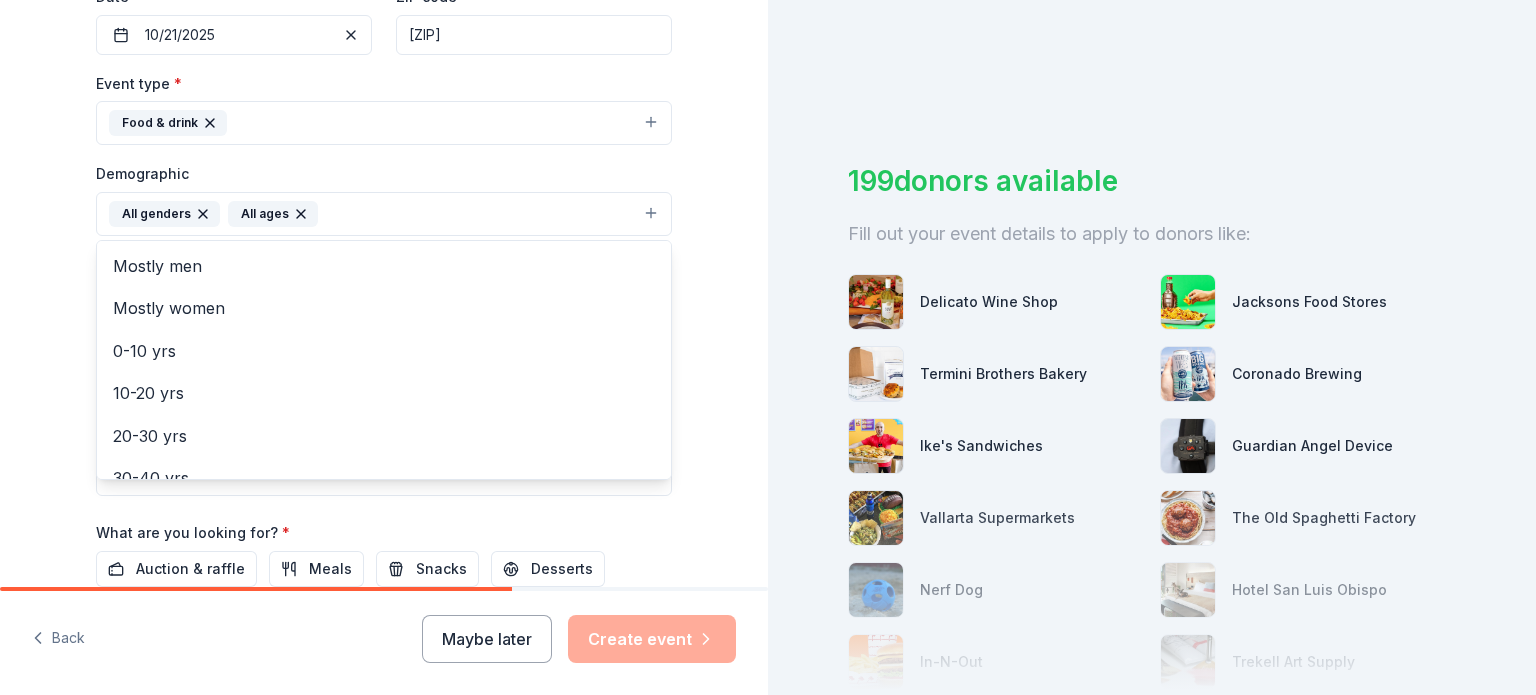 click on "Tell us about your event. We'll find in-kind donations you can apply for. Event name * Mustang Family Forum 20 /100 Event website Attendance * 30 Date * 10/21/2025 ZIP code * [ZIP] Event type * Food & drink Demographic All genders All ages Mostly men Mostly women 0-10 yrs 10-20 yrs 20-30 yrs 30-40 yrs 40-50 yrs 50-60 yrs 60-70 yrs 70-80 yrs 80+ yrs We use this information to help brands find events with their target demographic to sponsor their products. Mailing address Apt/unit Description What are you looking for? * Auction & raffle Meals Snacks Desserts Alcohol Beverages Send me reminders Email me reminders of donor application deadlines Recurring event" at bounding box center (384, 167) 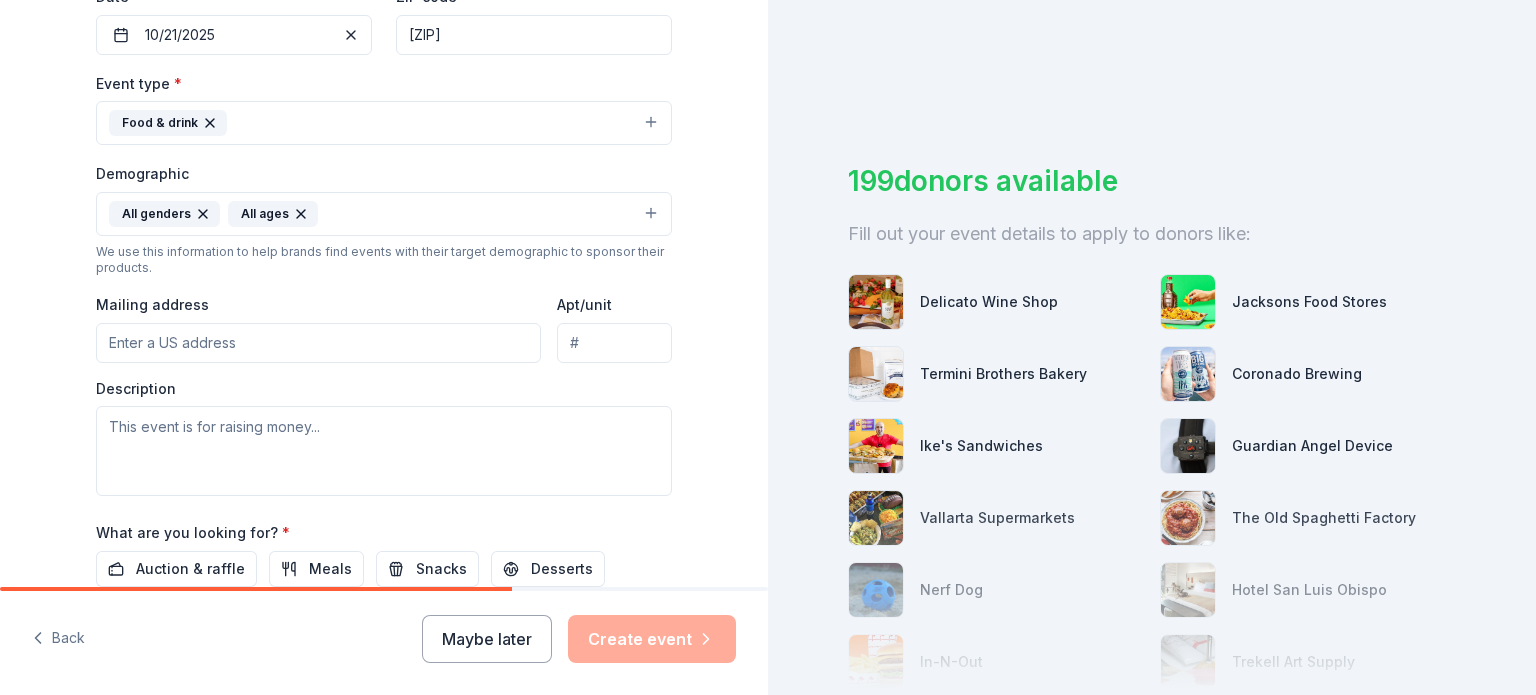 click on "Mailing address" at bounding box center (318, 343) 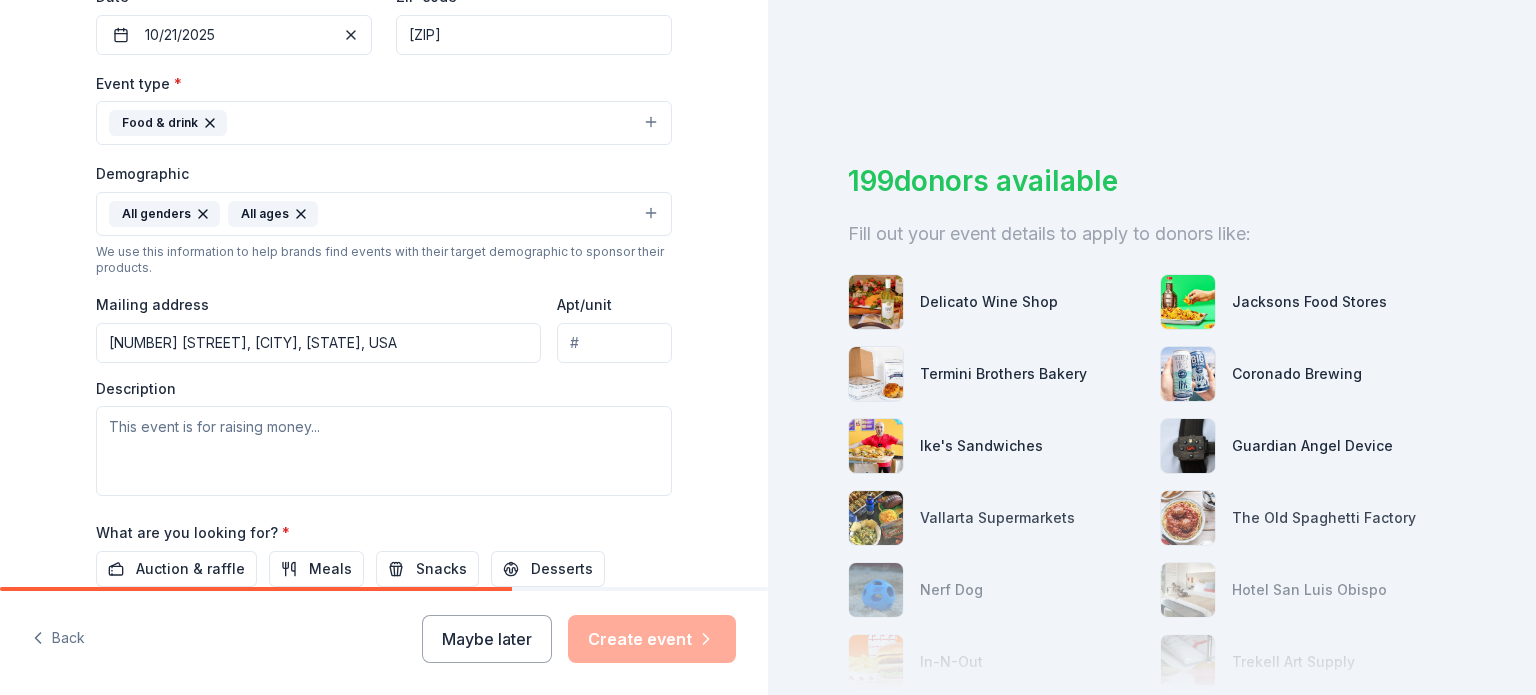 type on "[NUMBER] [STREET], [CITY], [STATE], [ZIP]" 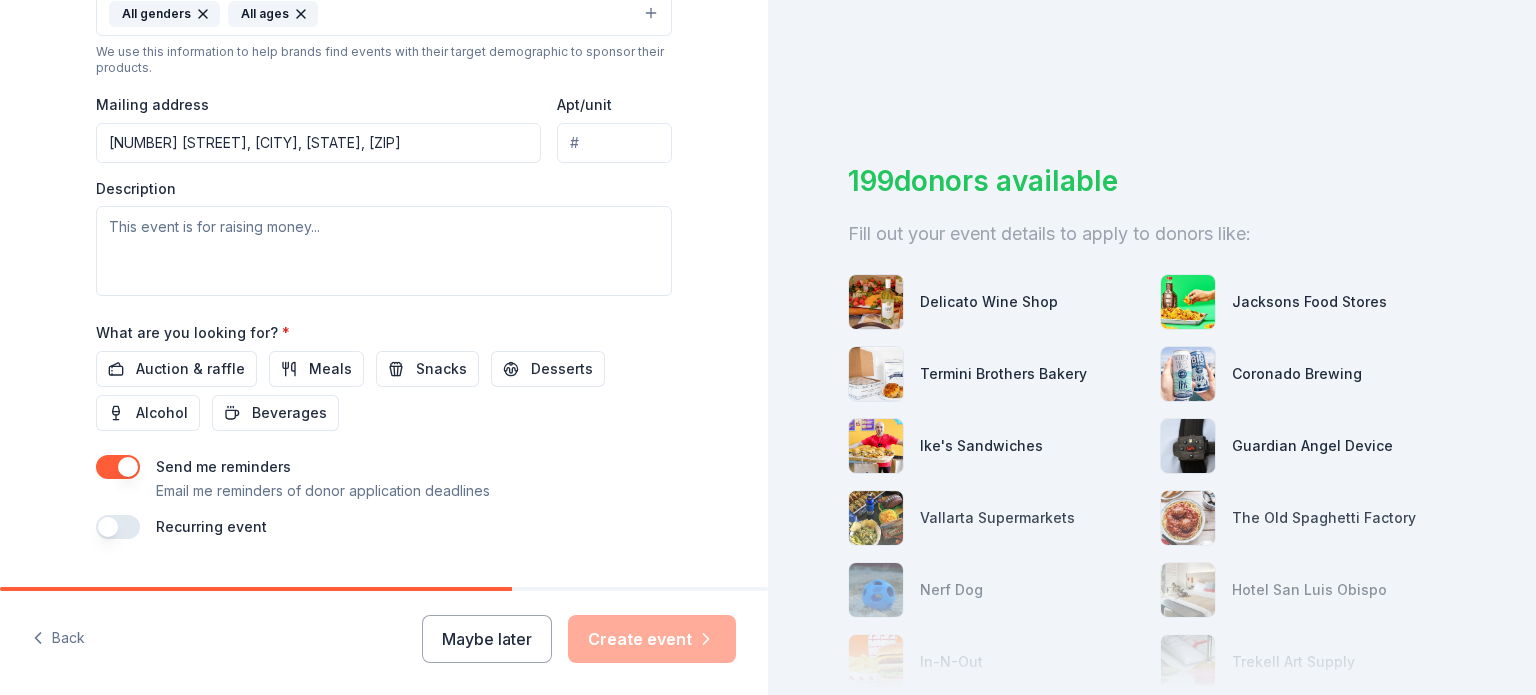 scroll, scrollTop: 747, scrollLeft: 0, axis: vertical 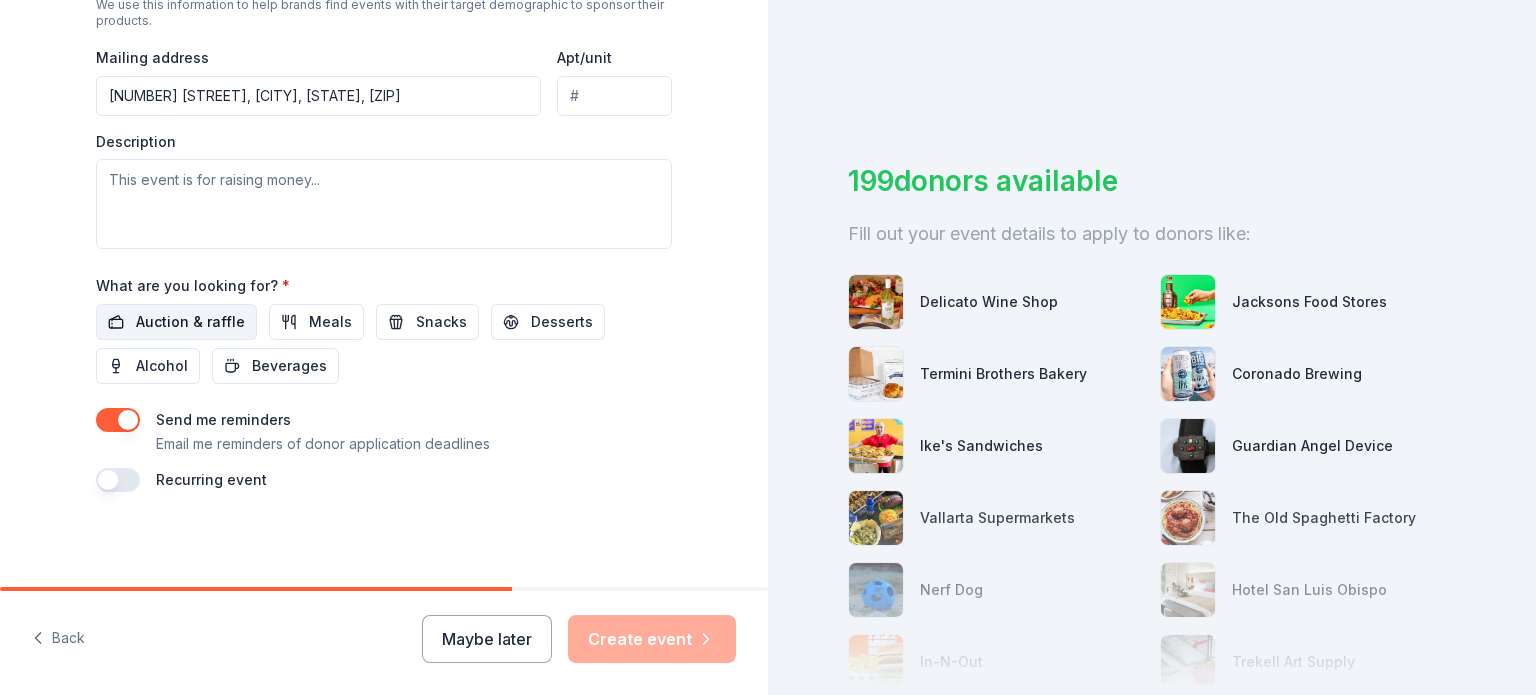 click on "Auction & raffle" at bounding box center [190, 322] 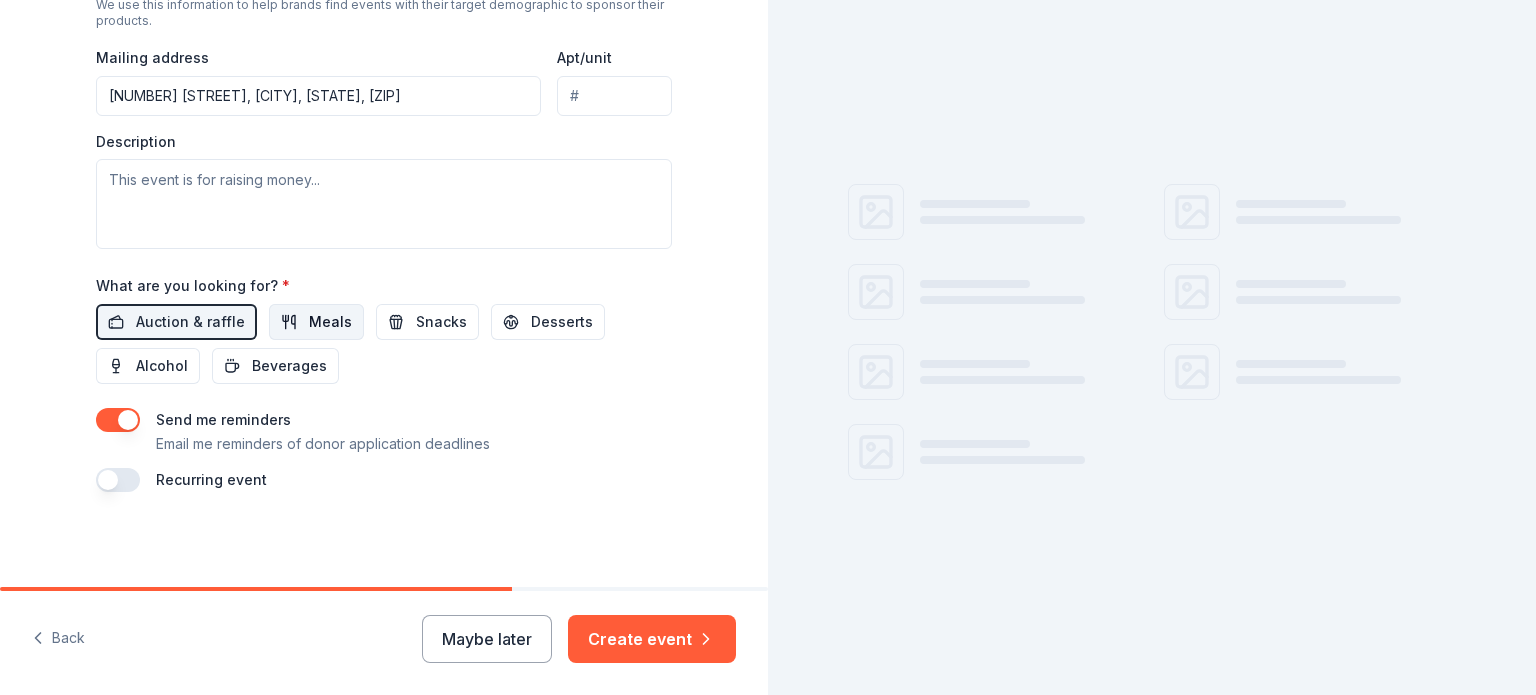click on "Meals" at bounding box center (316, 322) 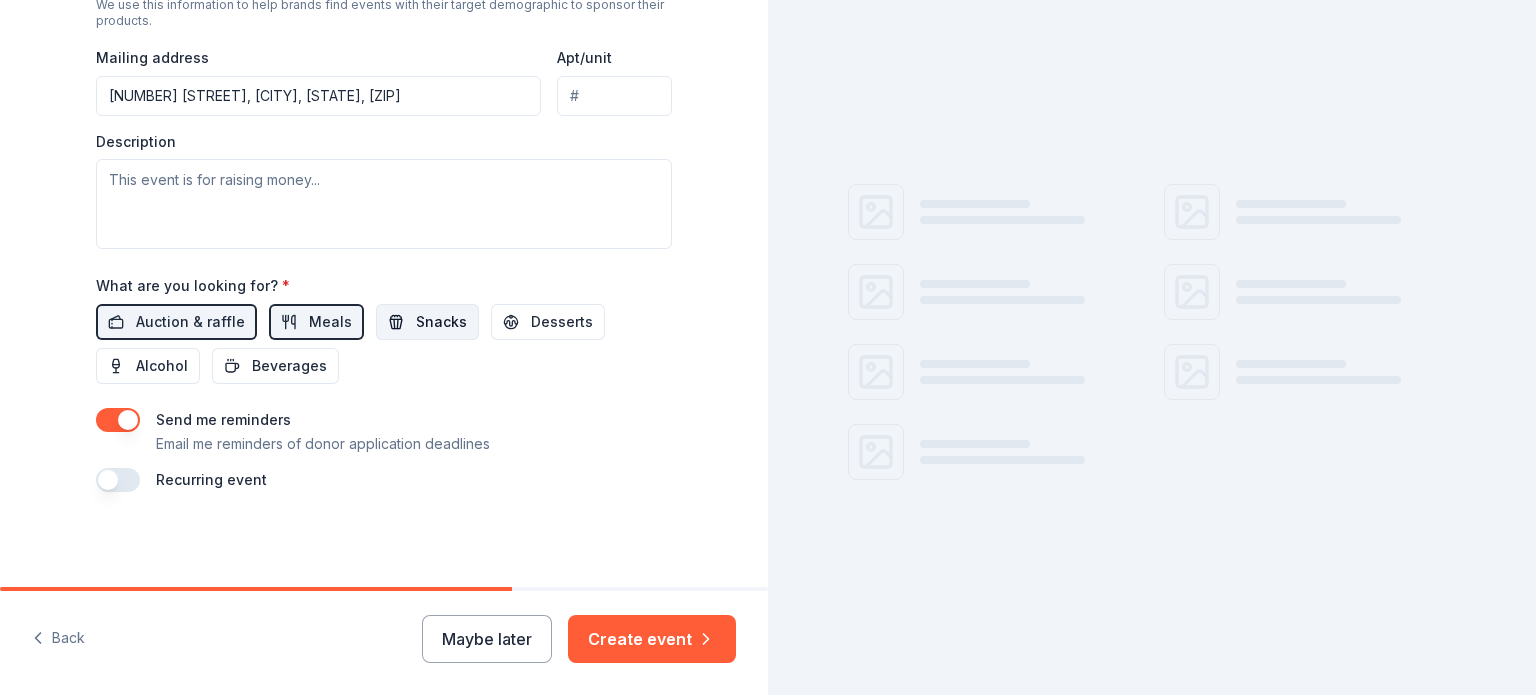 click on "Snacks" at bounding box center [441, 322] 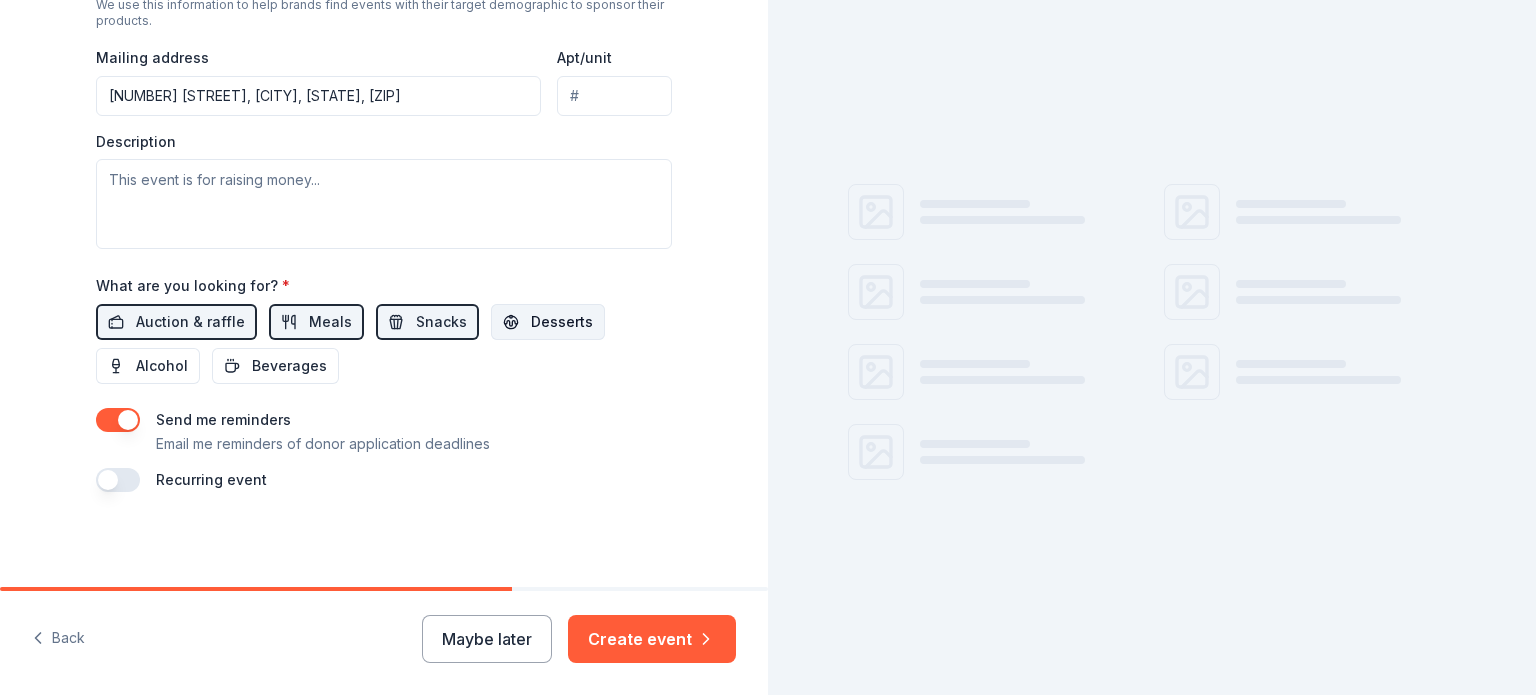 click on "Desserts" at bounding box center [562, 322] 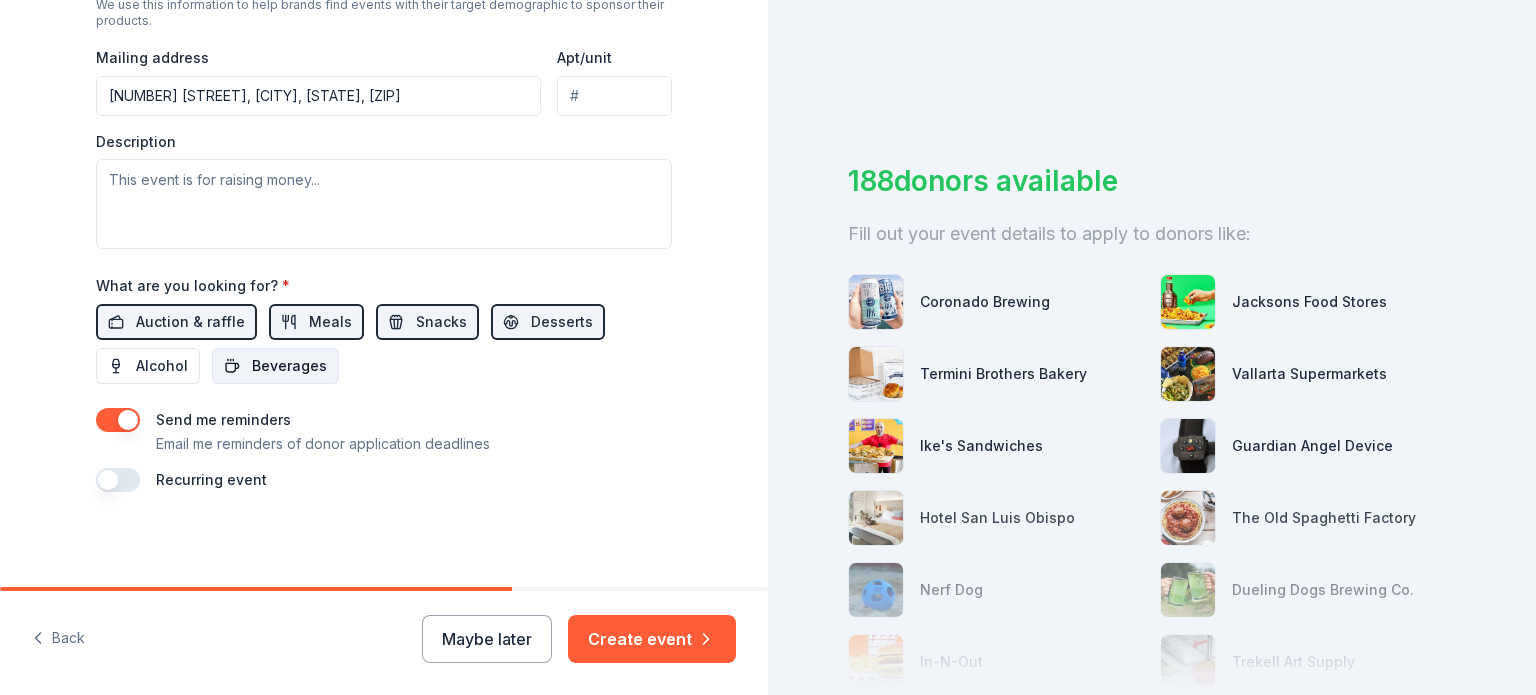 click on "Beverages" at bounding box center [289, 366] 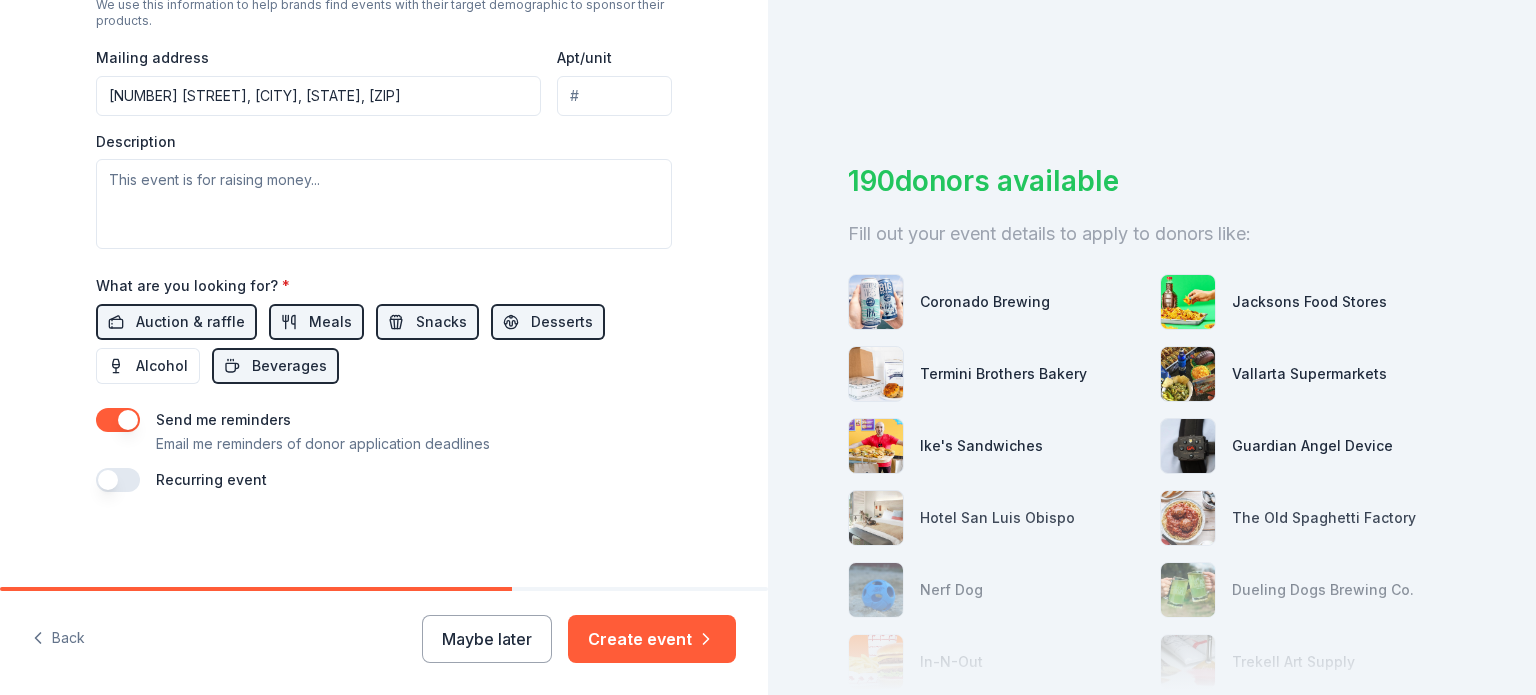 click at bounding box center [118, 480] 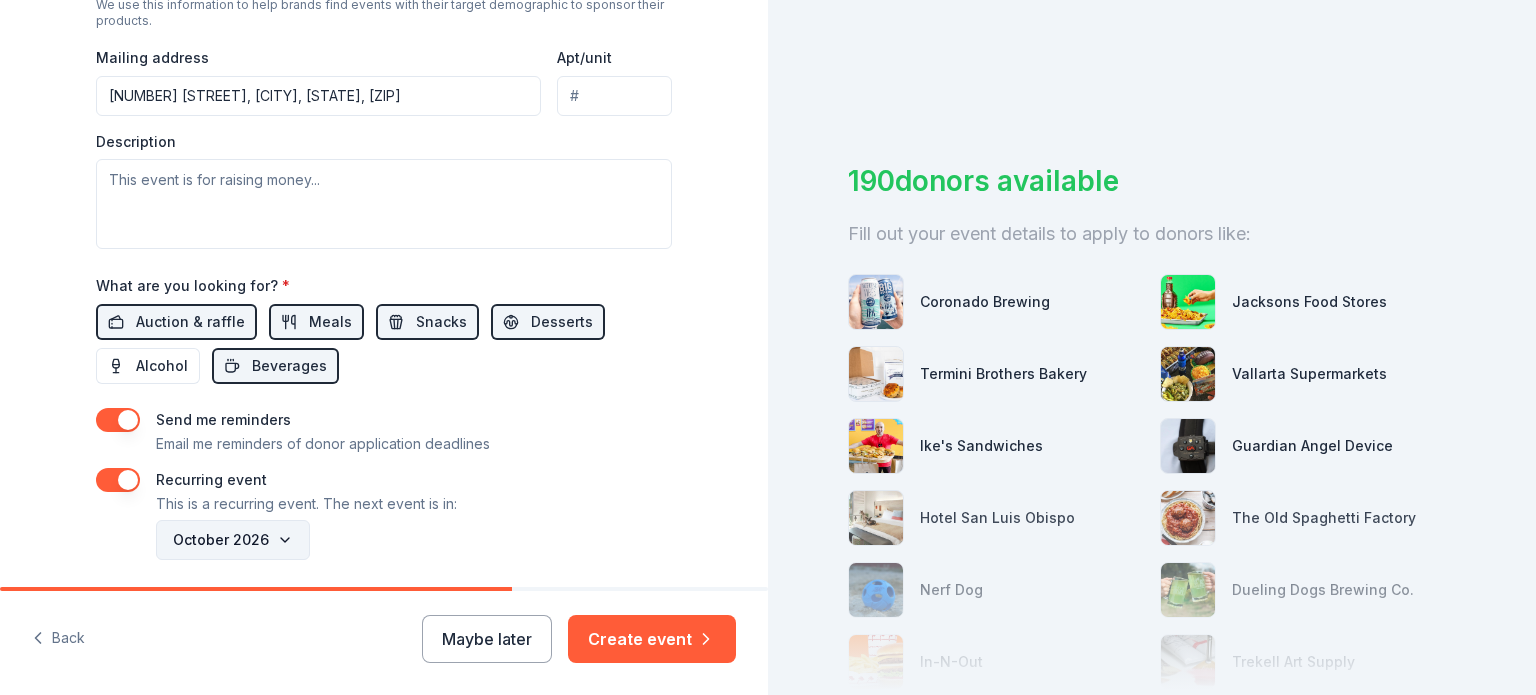click on "October 2026" at bounding box center (233, 540) 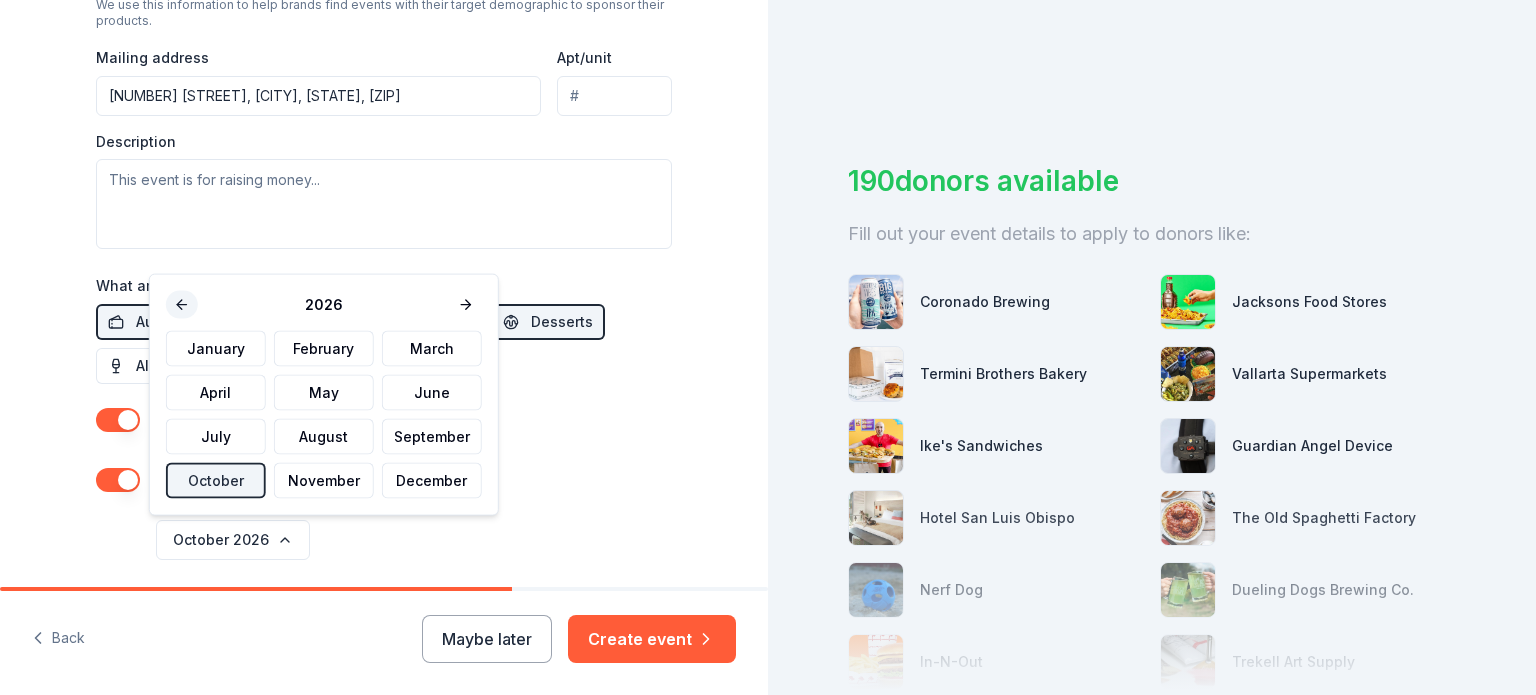 click at bounding box center (182, 305) 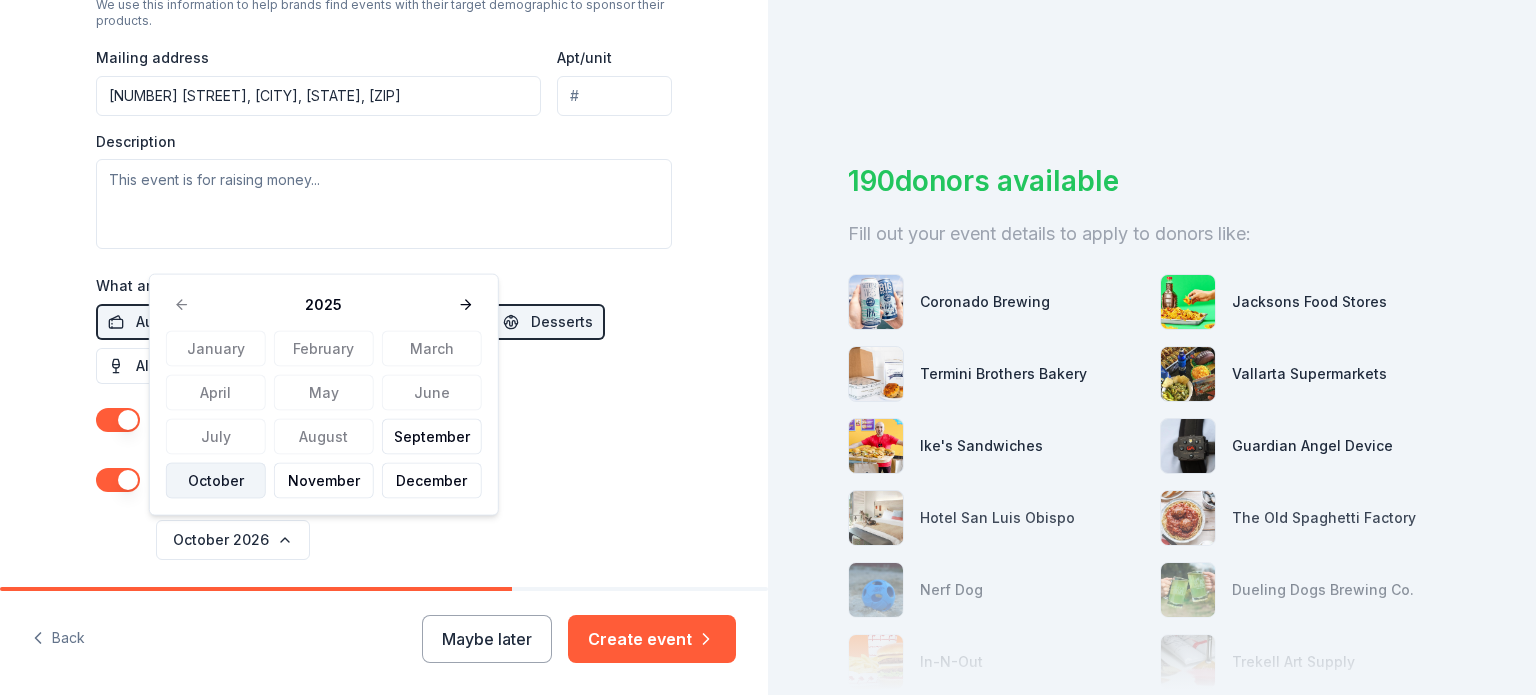 click on "October" at bounding box center [216, 481] 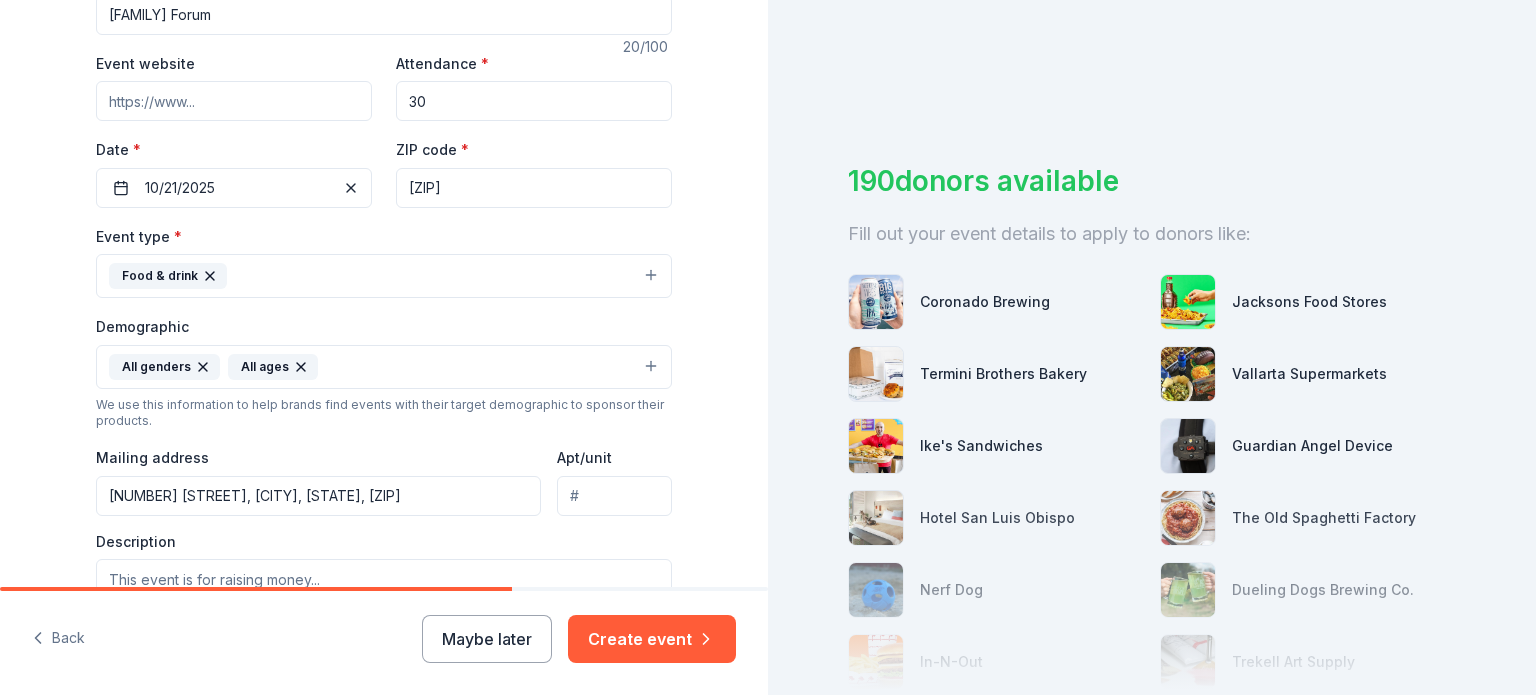 scroll, scrollTop: 547, scrollLeft: 0, axis: vertical 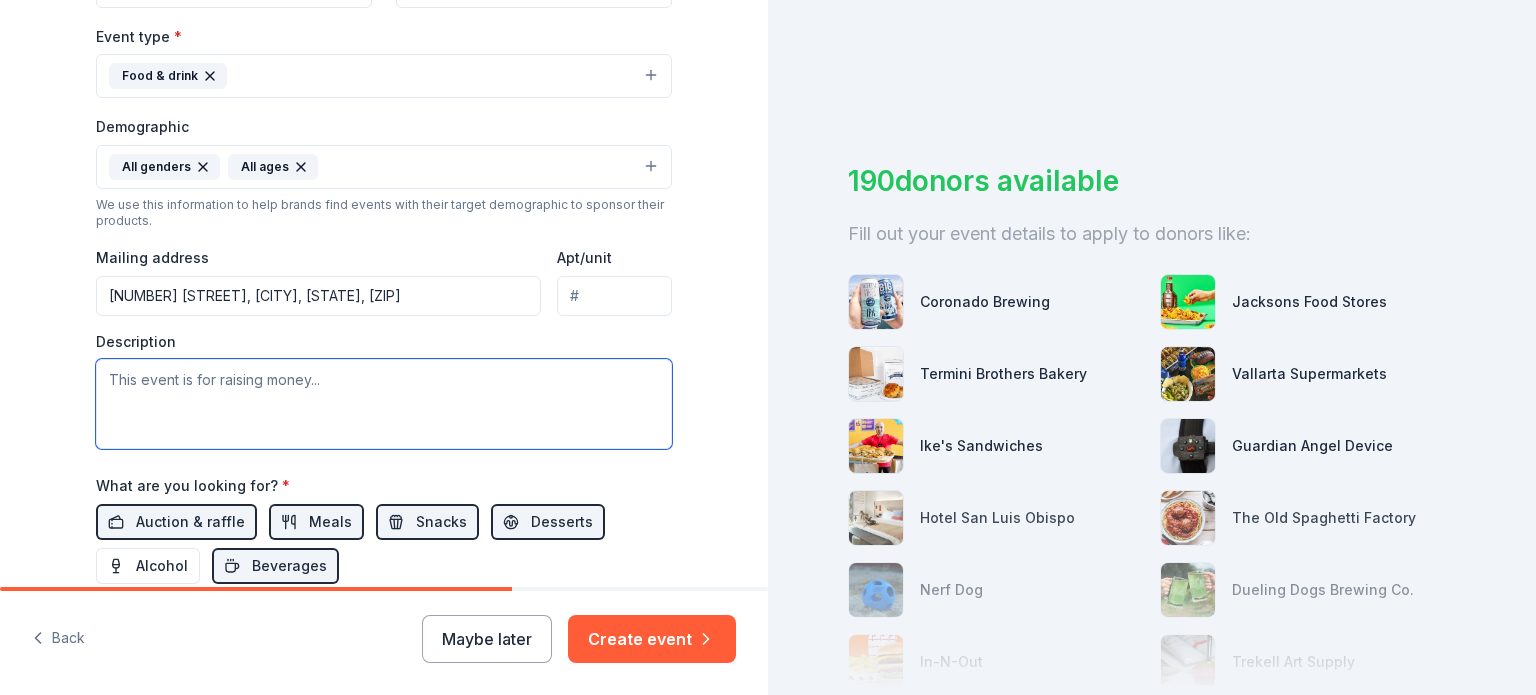 click at bounding box center [384, 404] 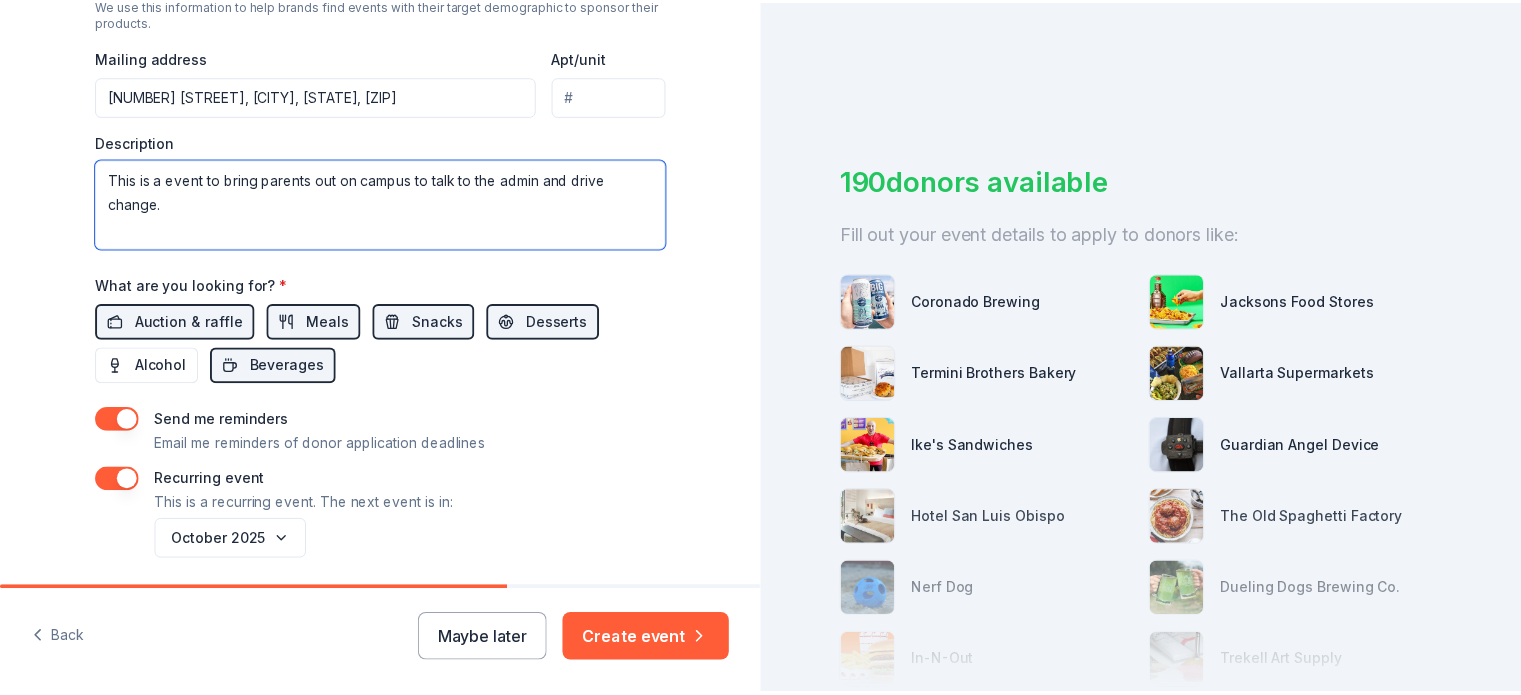 scroll, scrollTop: 819, scrollLeft: 0, axis: vertical 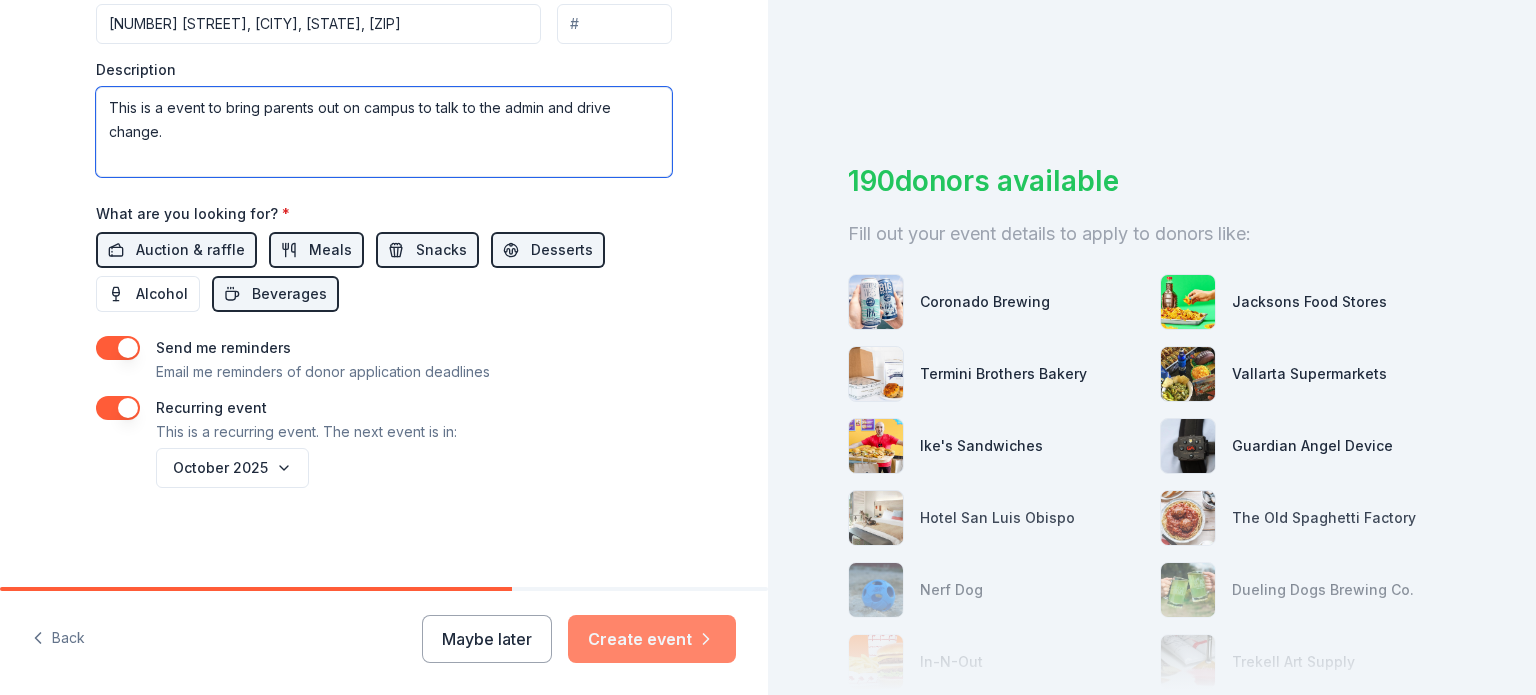 type on "This is a event to bring parents out on campus to talk to the admin and drive change." 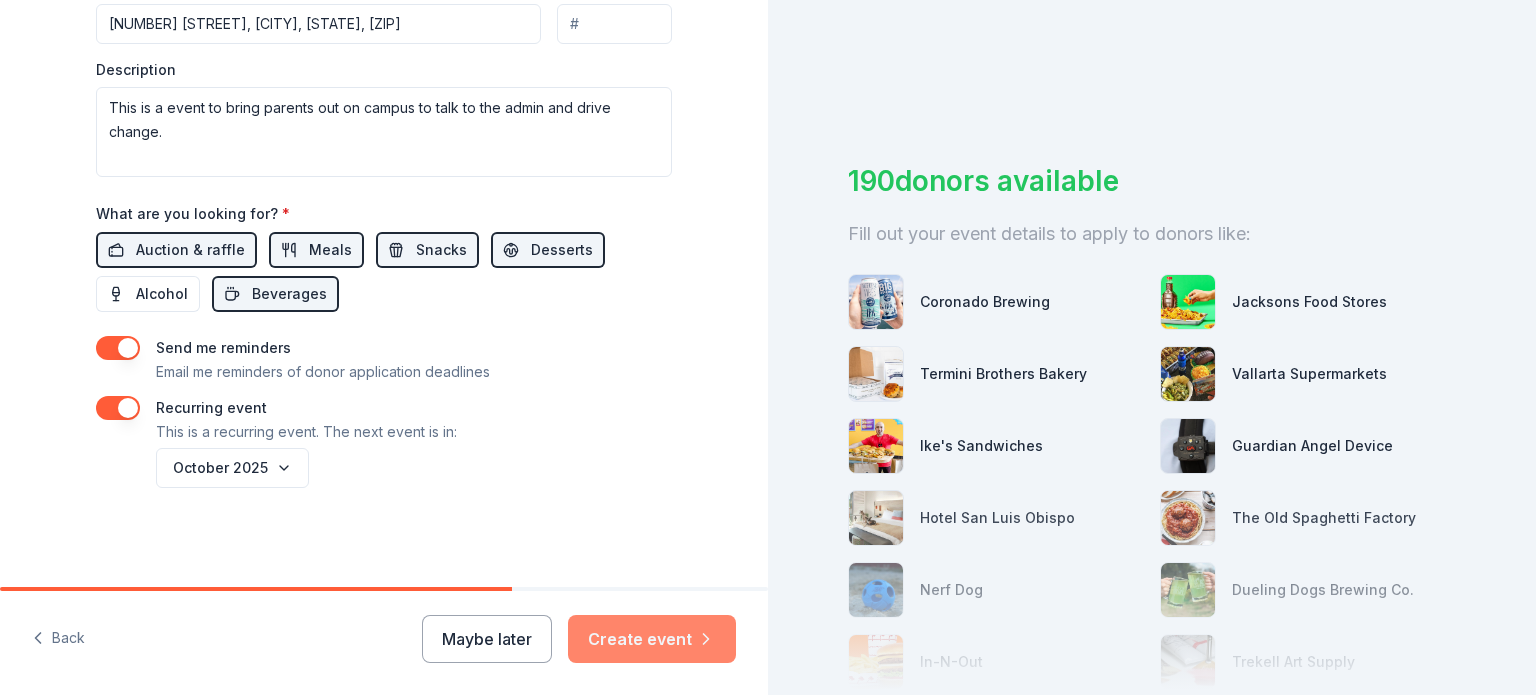 click on "Create event" at bounding box center [652, 639] 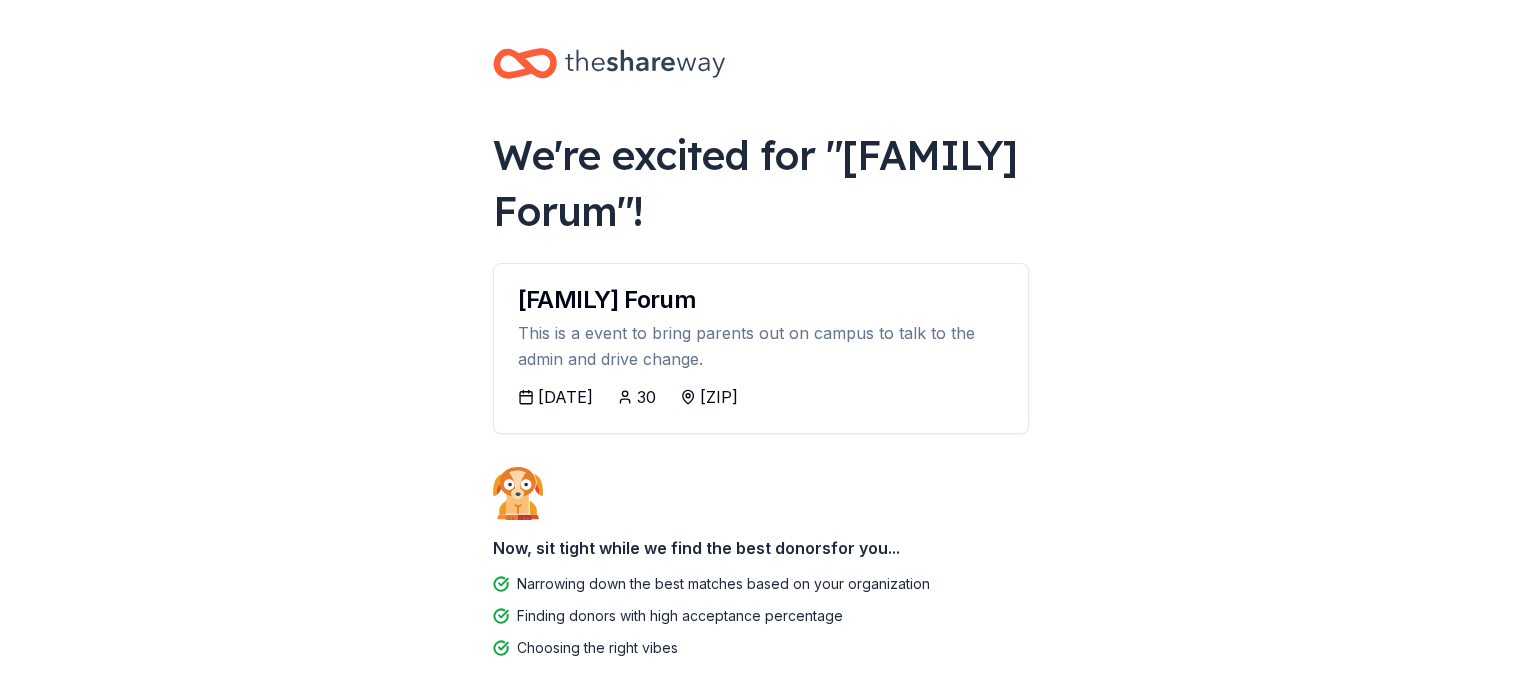 scroll, scrollTop: 96, scrollLeft: 0, axis: vertical 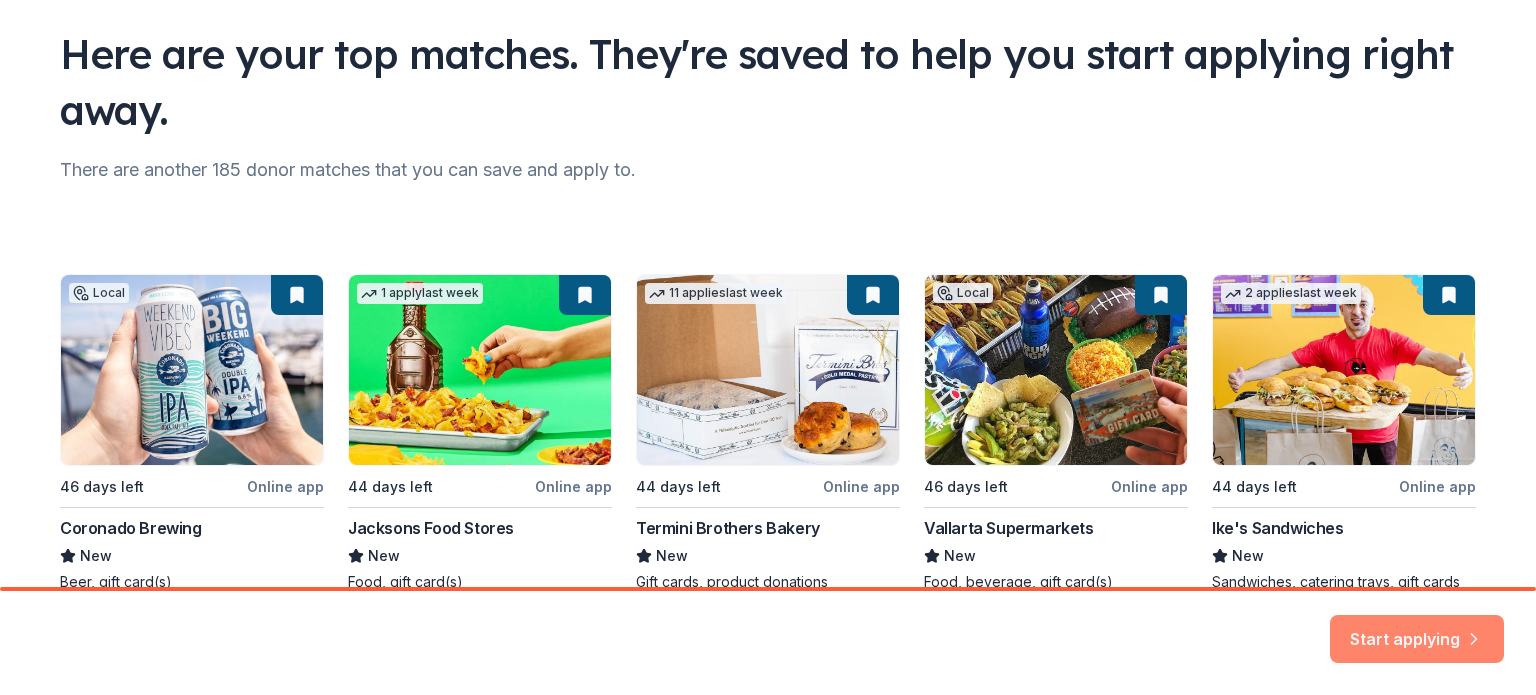 click on "Start applying" at bounding box center (1417, 627) 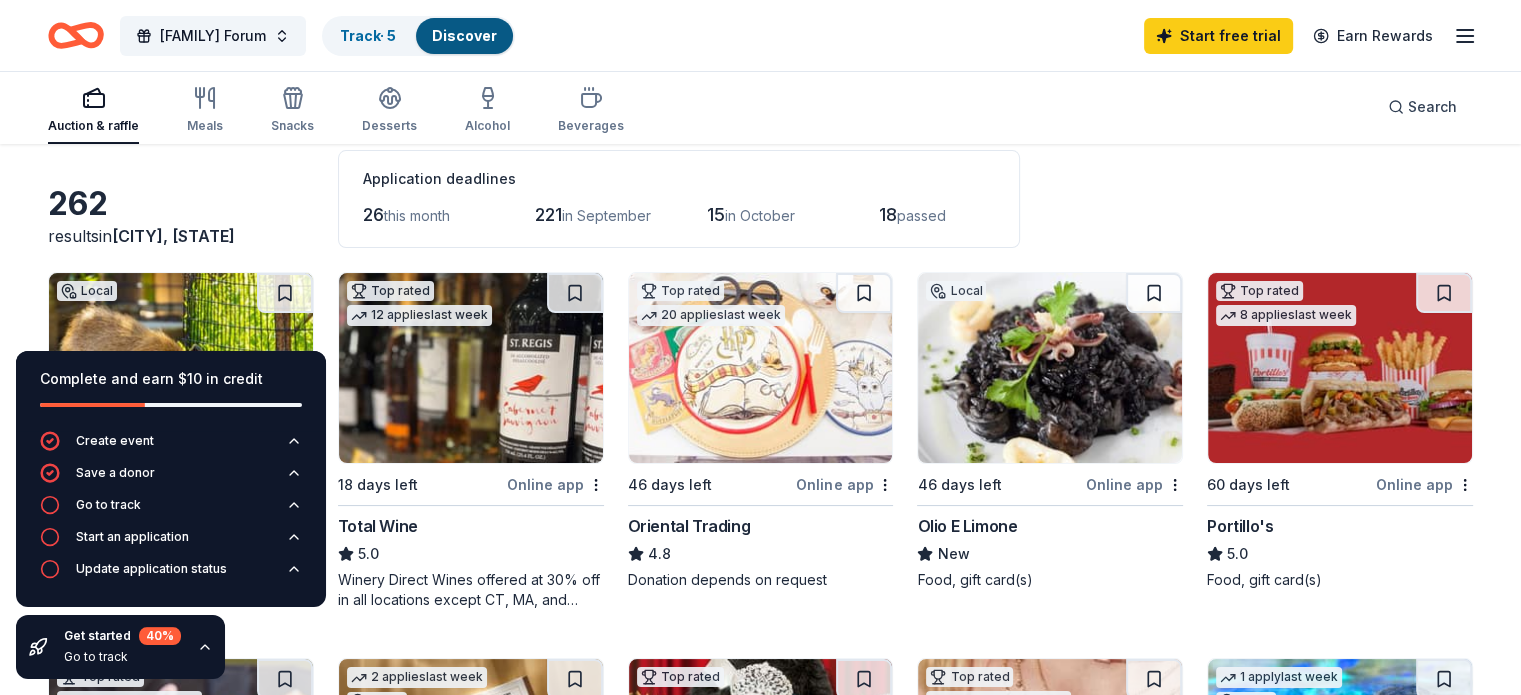 scroll, scrollTop: 0, scrollLeft: 0, axis: both 